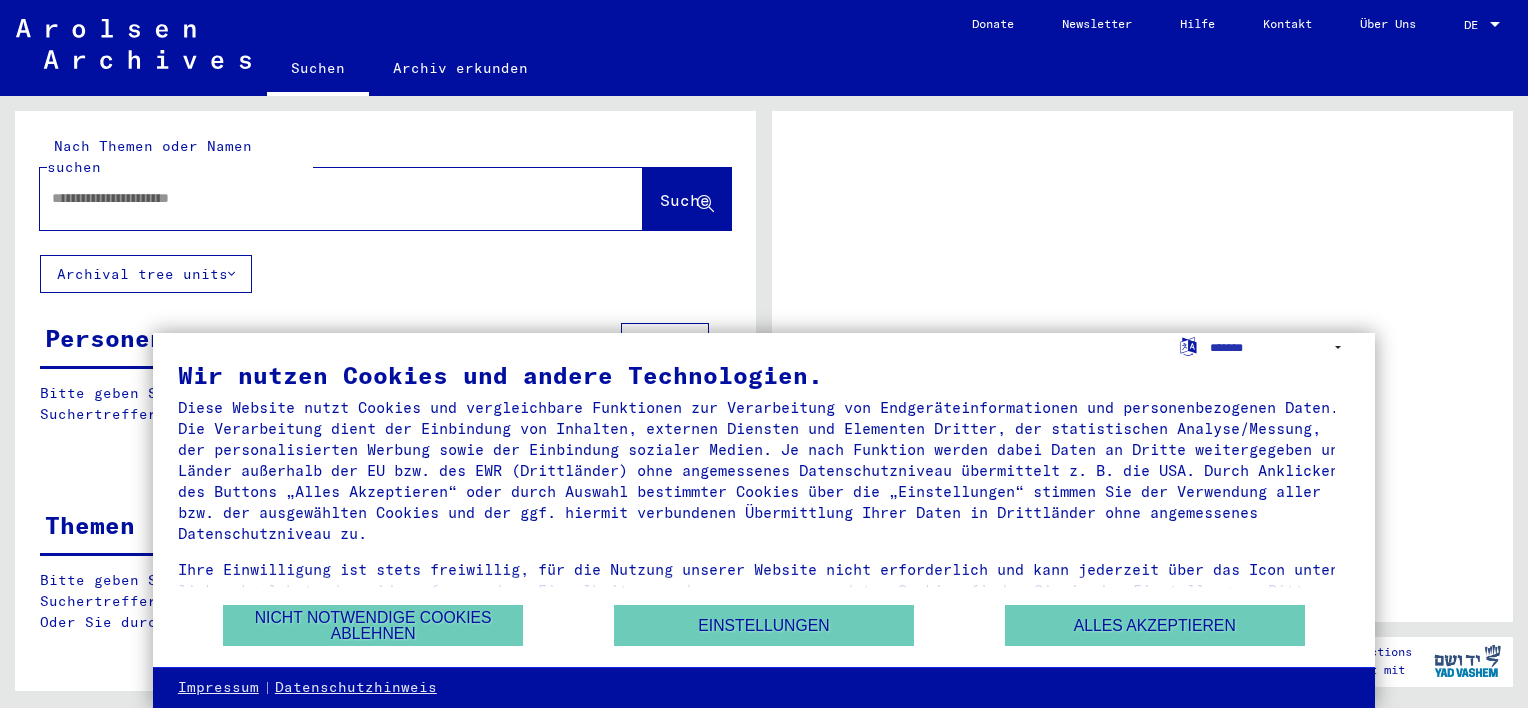 scroll, scrollTop: 0, scrollLeft: 0, axis: both 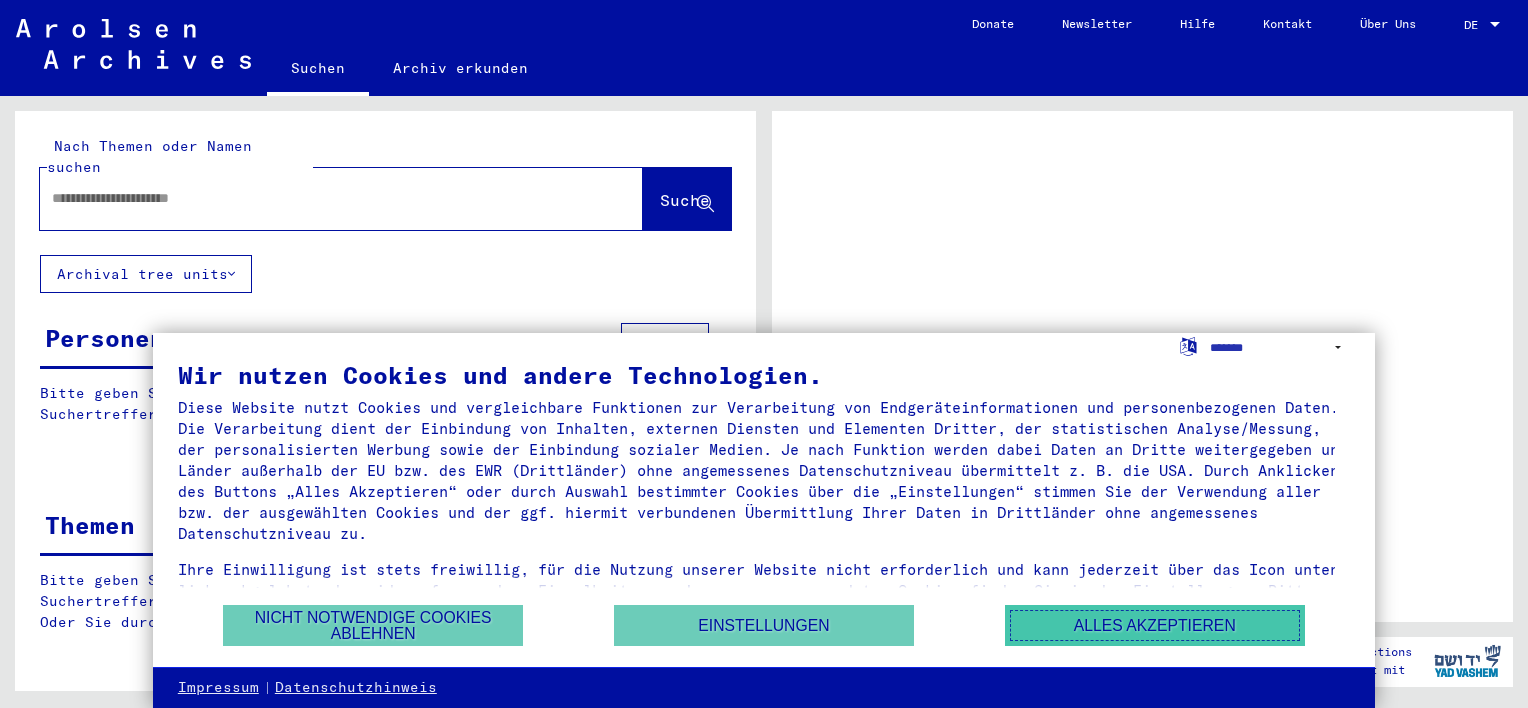 click on "Alles akzeptieren" at bounding box center [1155, 625] 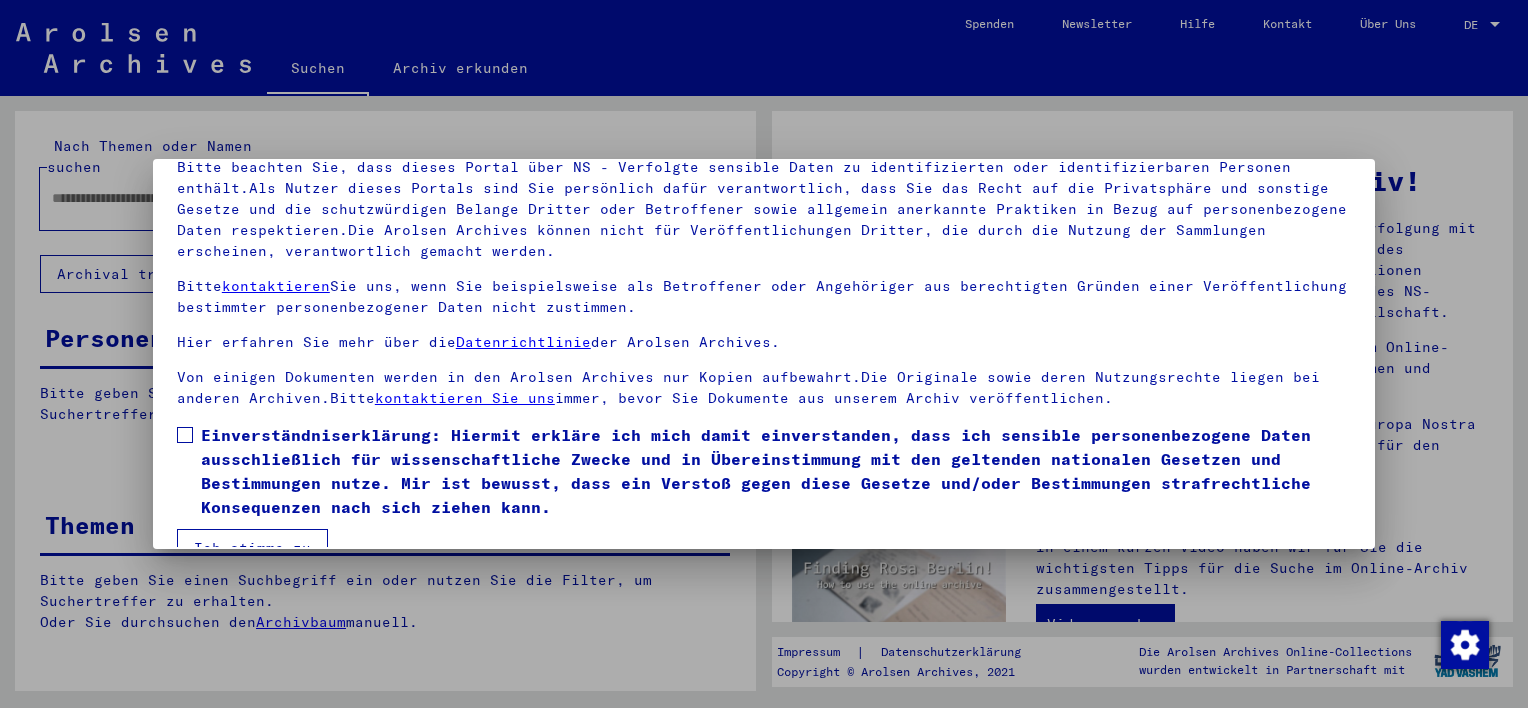scroll, scrollTop: 170, scrollLeft: 0, axis: vertical 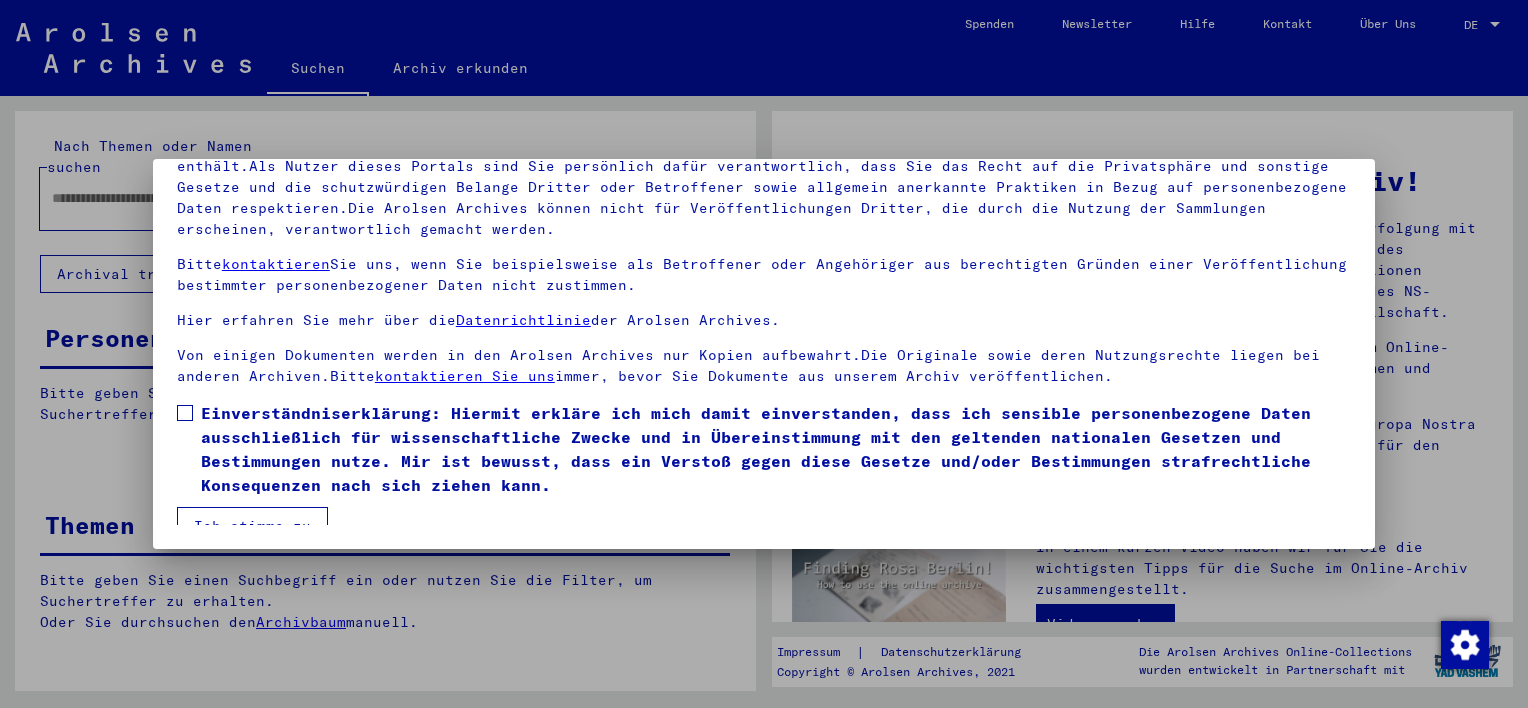 click on "Ich stimme zu" at bounding box center [252, 526] 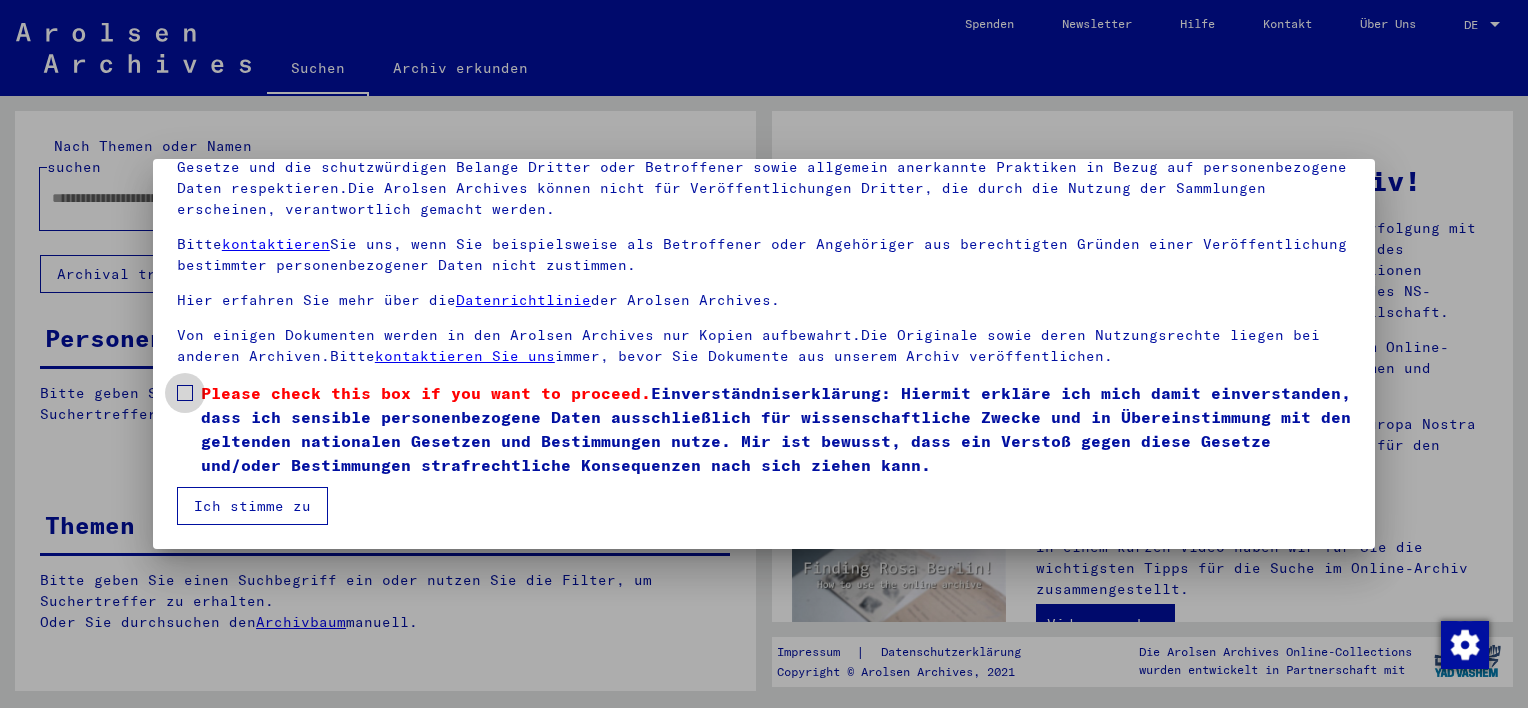 click at bounding box center (185, 393) 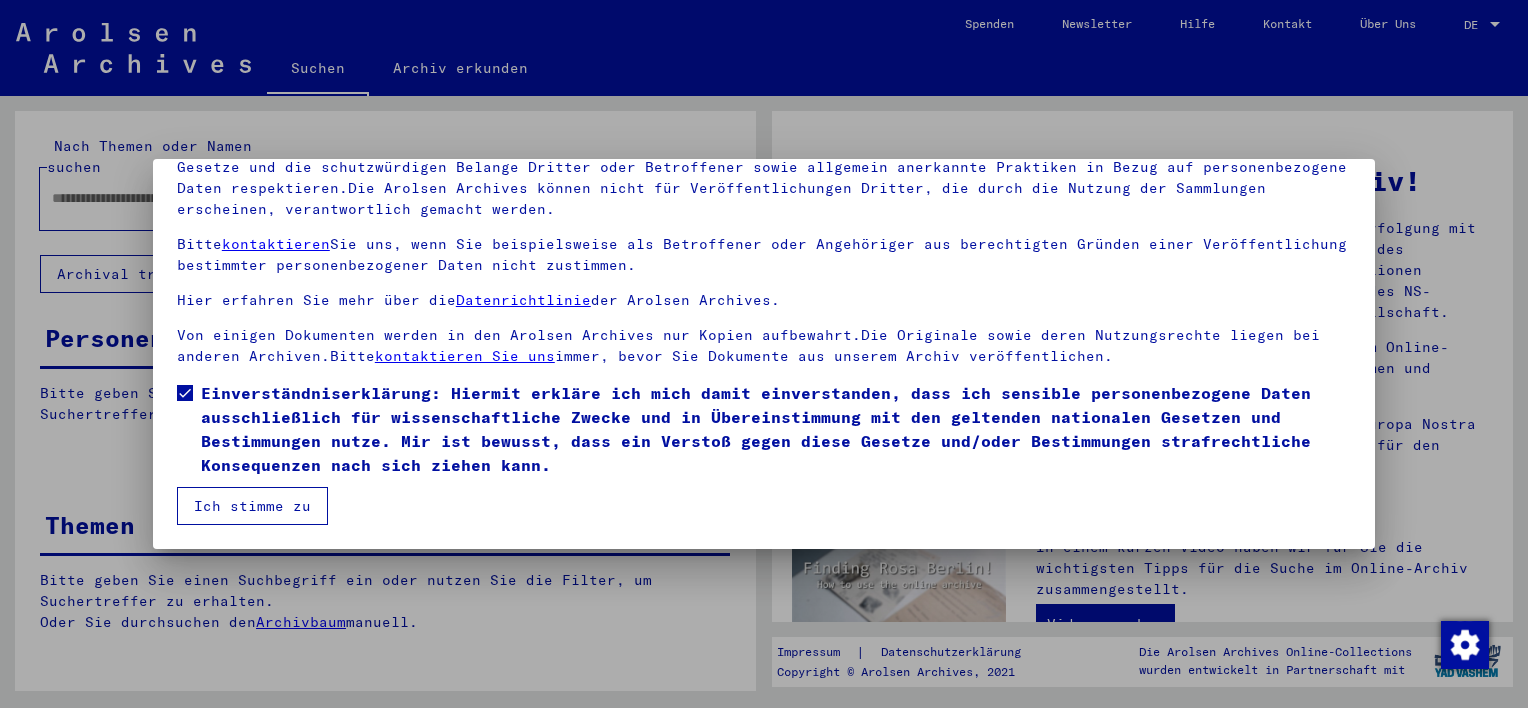 click on "Ich stimme zu" at bounding box center [252, 506] 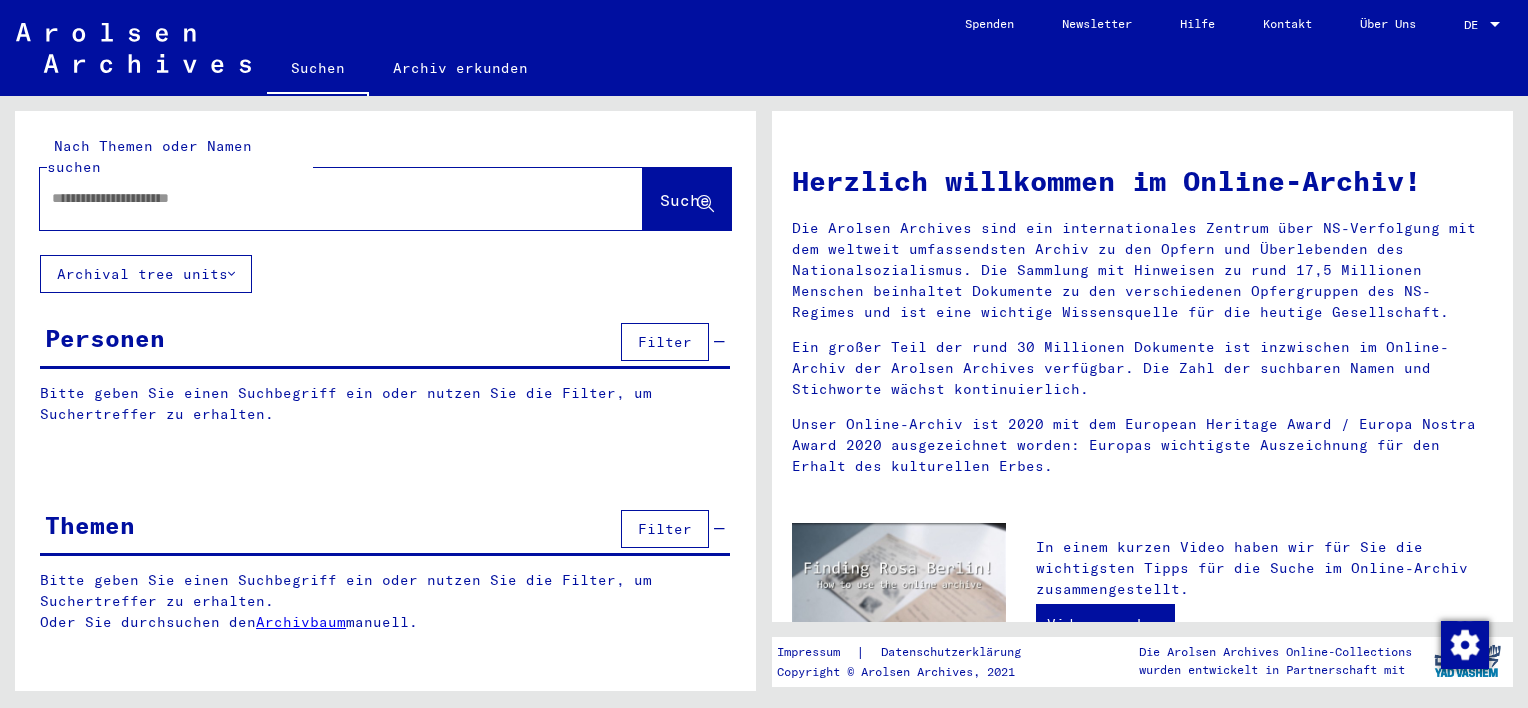click 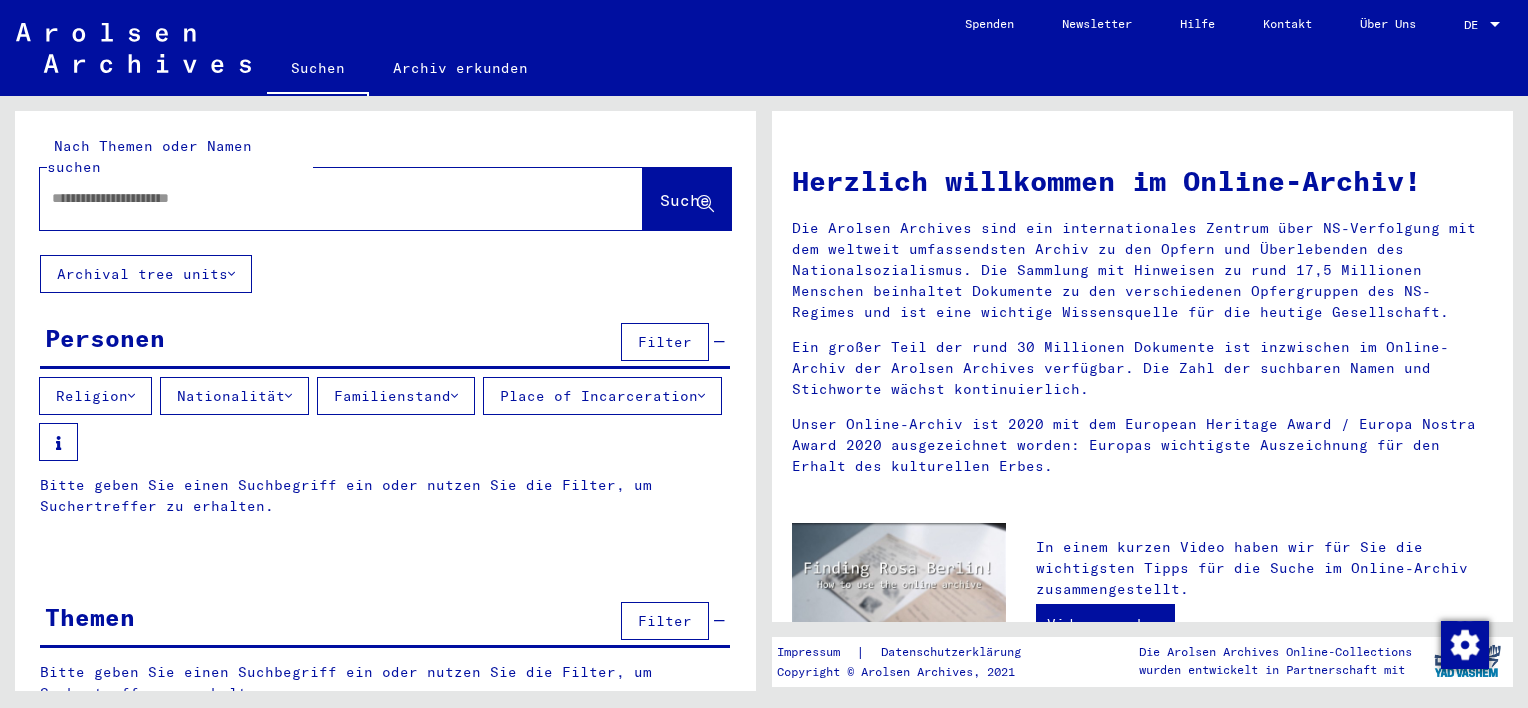 click at bounding box center [317, 198] 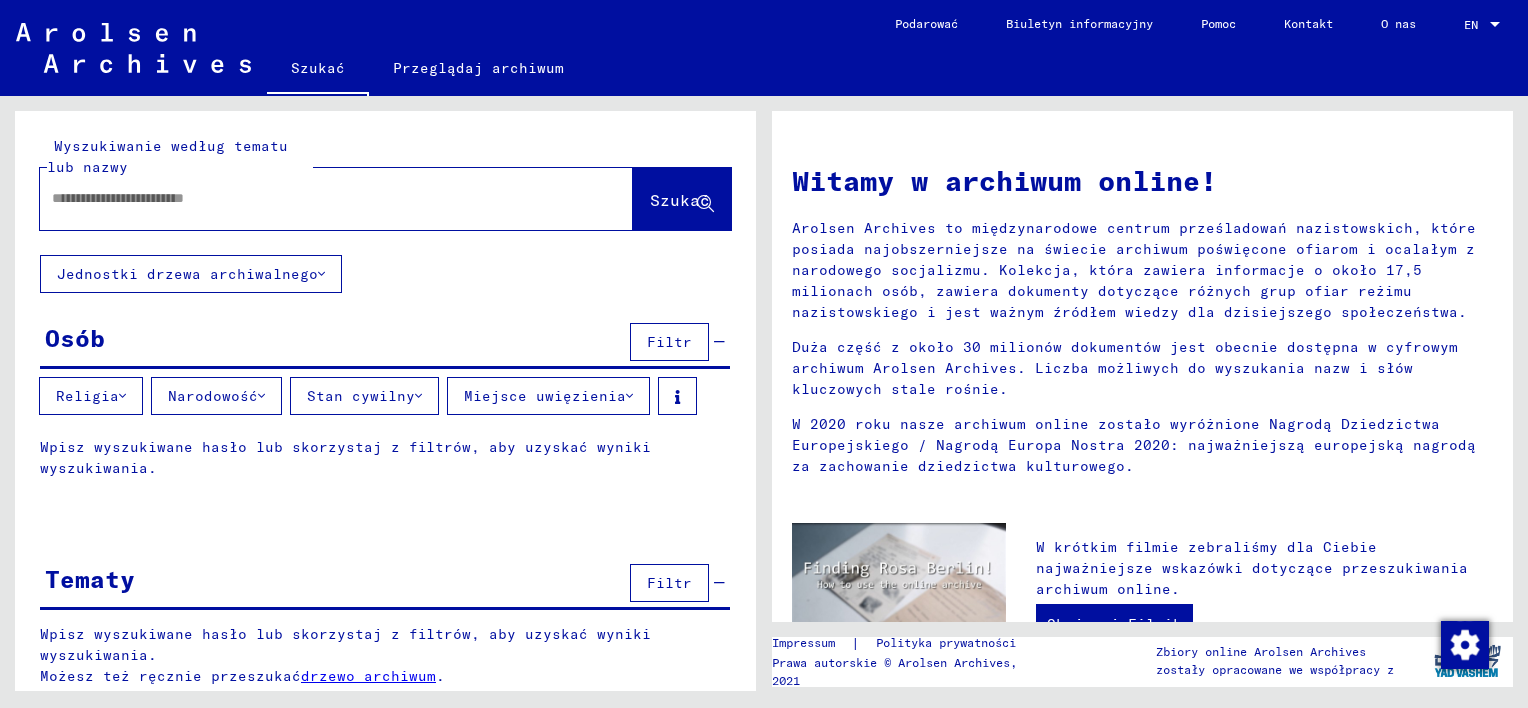 click at bounding box center [312, 198] 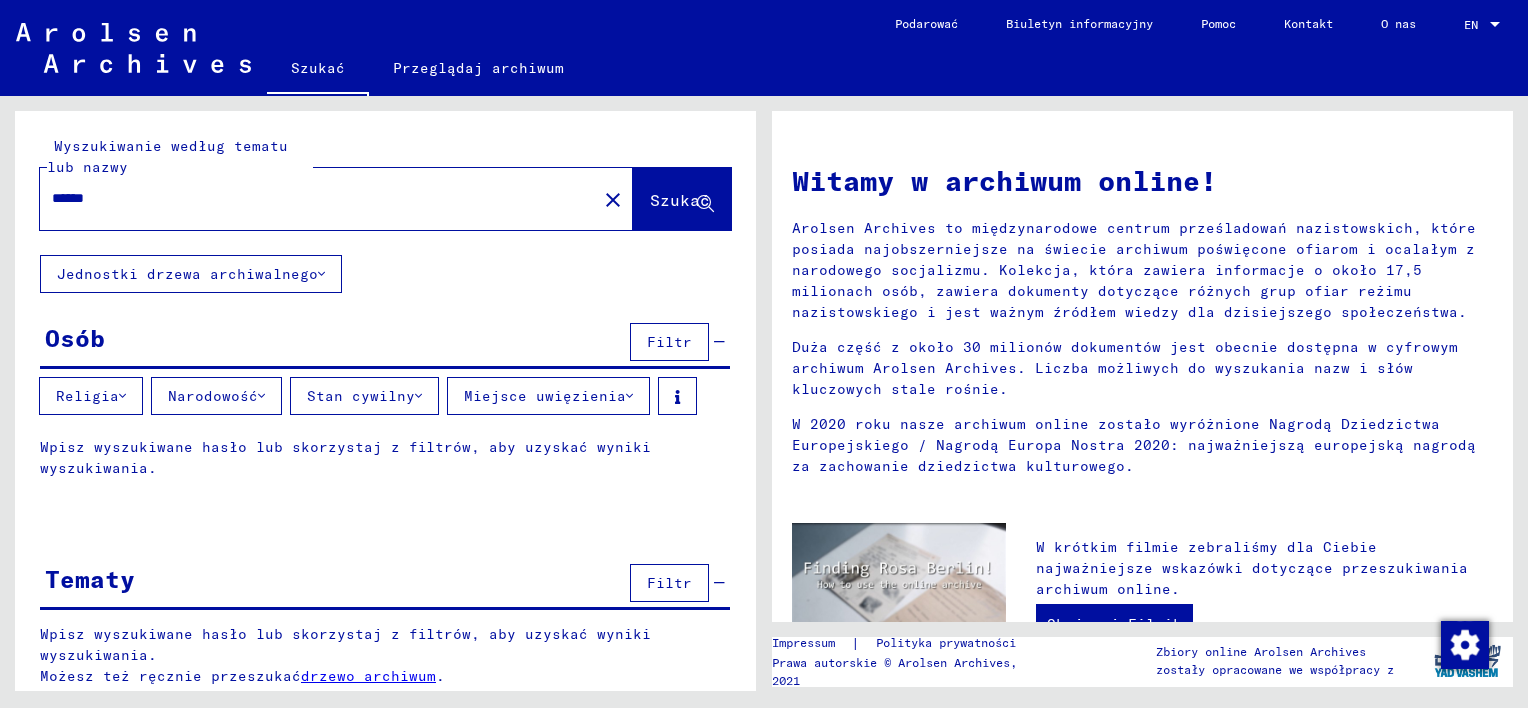 type on "******" 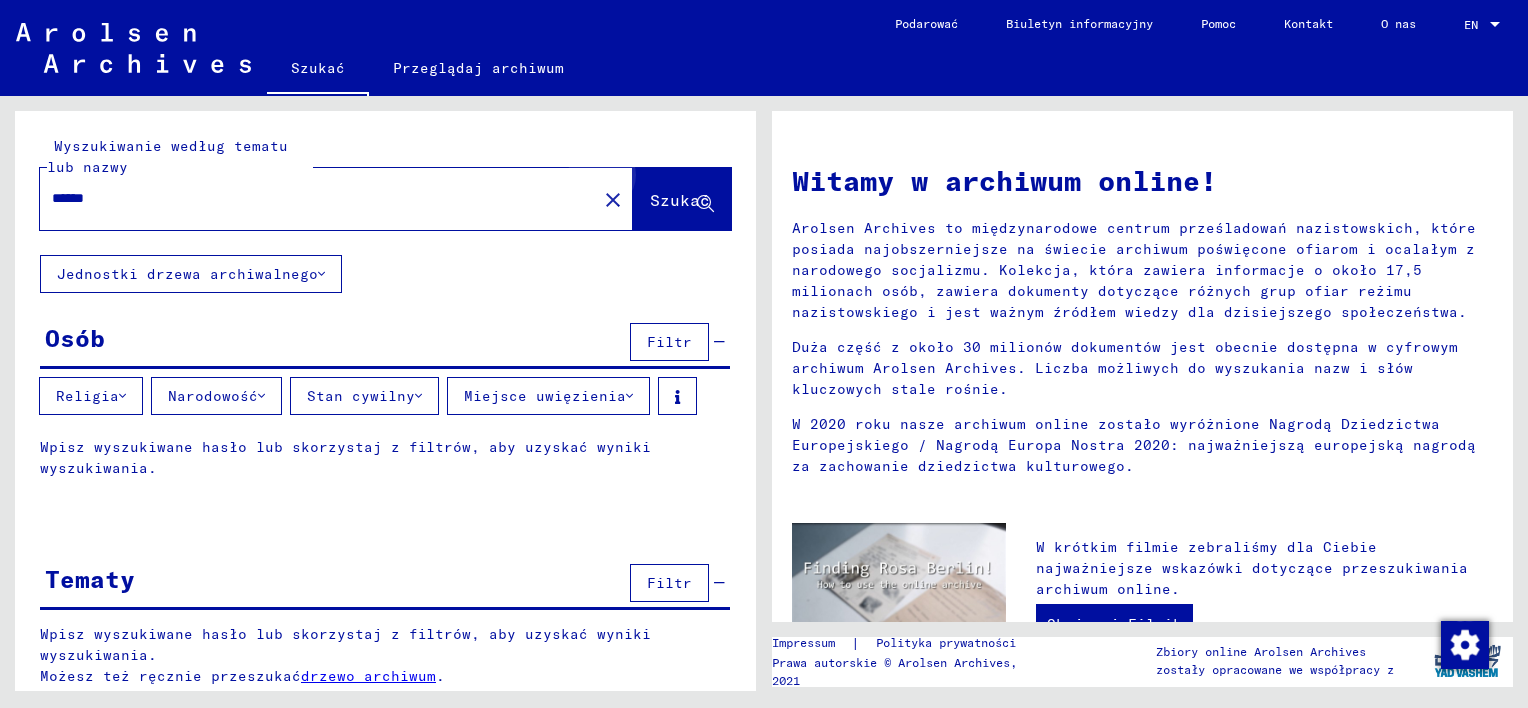 click on "Szukać" 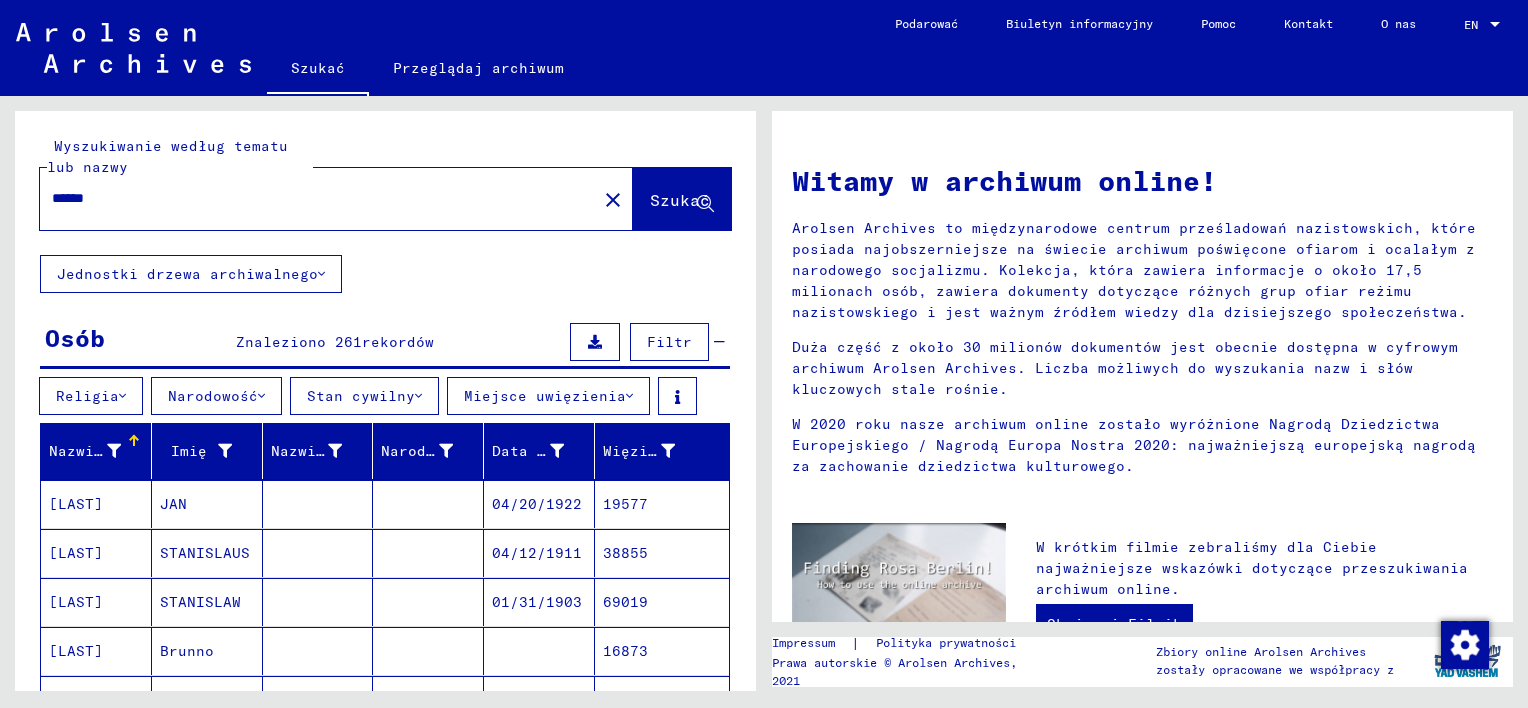 click on "Witamy w archiwum online!
Arolsen Archives to międzynarodowe centrum prześladowań nazistowskich, które posiada najobszerniejsze na świecie archiwum poświęcone ofiarom i ocalałym z narodowego socjalizmu. Kolekcja, która zawiera informacje o około 17,5 milionach osób, zawiera dokumenty dotyczące różnych grup ofiar reżimu nazistowskiego i jest ważnym źródłem wiedzy dla dzisiejszego społeczeństwa.
Duża część z około 30 milionów dokumentów jest obecnie dostępna w cyfrowym archiwum Arolsen Archives. Liczba możliwych do wyszukania nazw i słów kluczowych stale rośnie.
W 2020 roku nasze archiwum online zostało wyróżnione Nagrodą Dziedzictwa Europejskiego / Nagrodą Europa Nostra 2020: najważniejszą europejską nagrodą za zachowanie dziedzictwa kulturowego.
Obejrzyj Filmik" 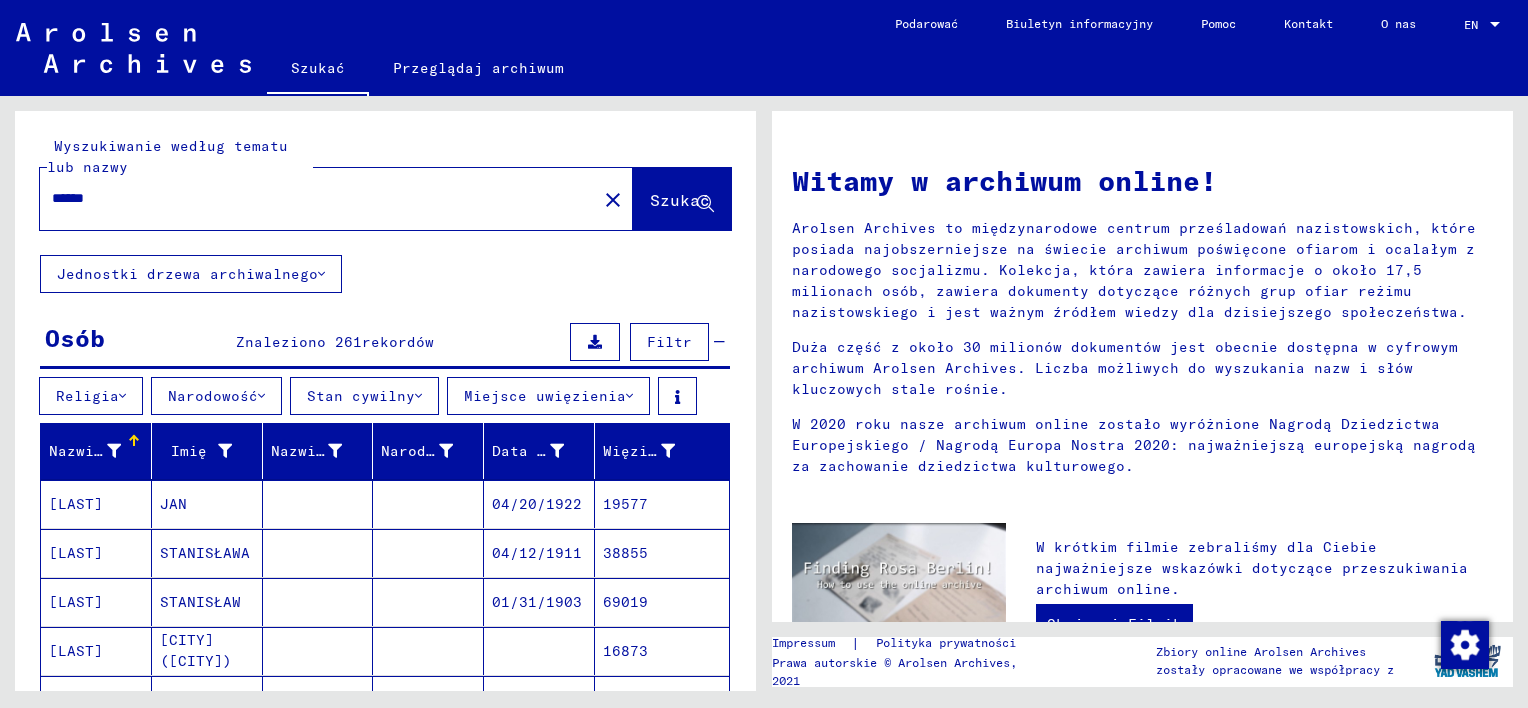 click on "Witamy w archiwum online!
Arolsen Archives to międzynarodowe centrum prześladowań nazistowskich, które posiada najobszerniejsze na świecie archiwum poświęcone ofiarom i ocalałym z narodowego socjalizmu. Kolekcja, która zawiera informacje o około 17,5 milionach osób, zawiera dokumenty dotyczące różnych grup ofiar reżimu nazistowskiego i jest ważnym źródłem wiedzy dla dzisiejszego społeczeństwa.
Duża część z około 30 milionów dokumentów jest obecnie dostępna w cyfrowym archiwum Arolsen Archives. Liczba możliwych do wyszukania nazw i słów kluczowych stale rośnie.
W 2020 roku nasze archiwum online zostało wyróżnione Nagrodą Dziedzictwa Europejskiego / Nagrodą Europa Nostra 2020: najważniejszą europejską nagrodą za zachowanie dziedzictwa kulturowego.
Obejrzyj Filmik" 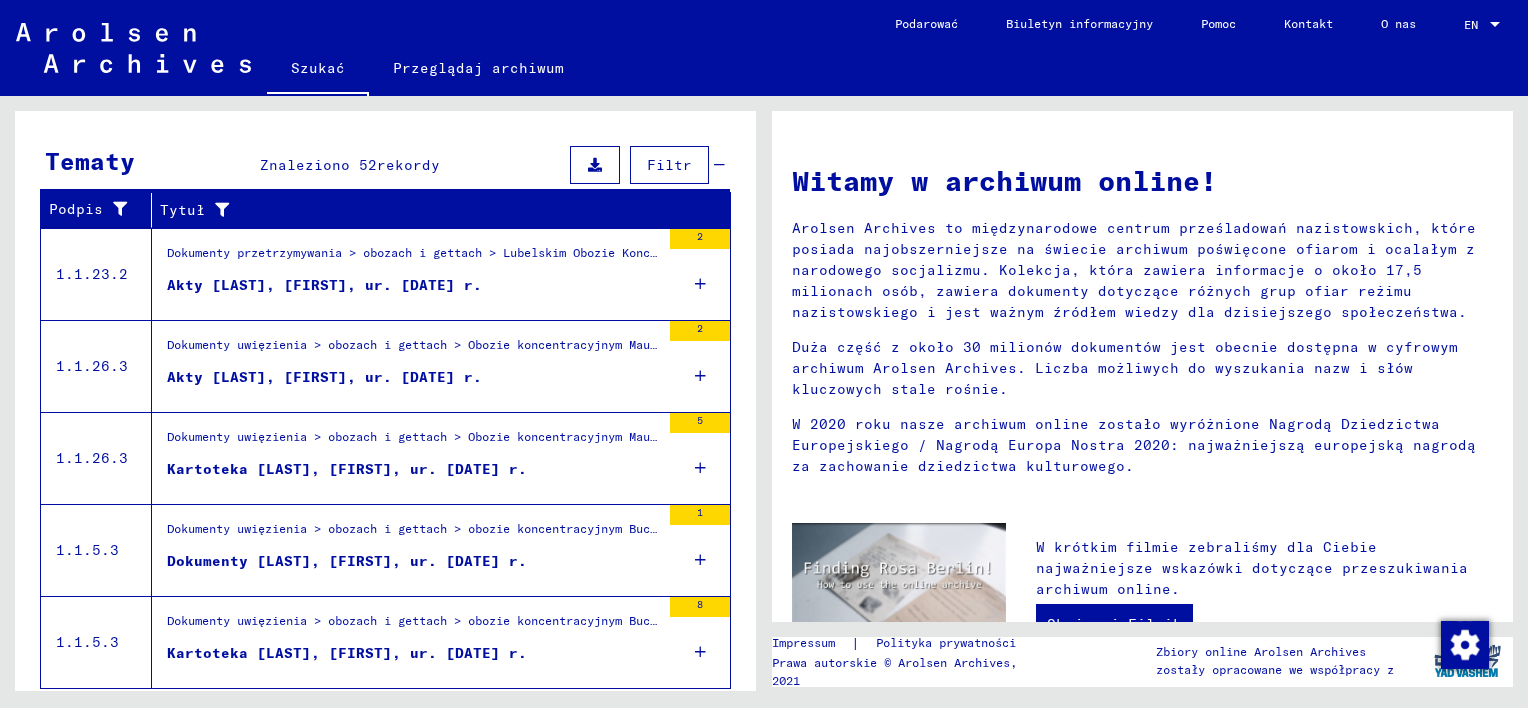 scroll, scrollTop: 758, scrollLeft: 0, axis: vertical 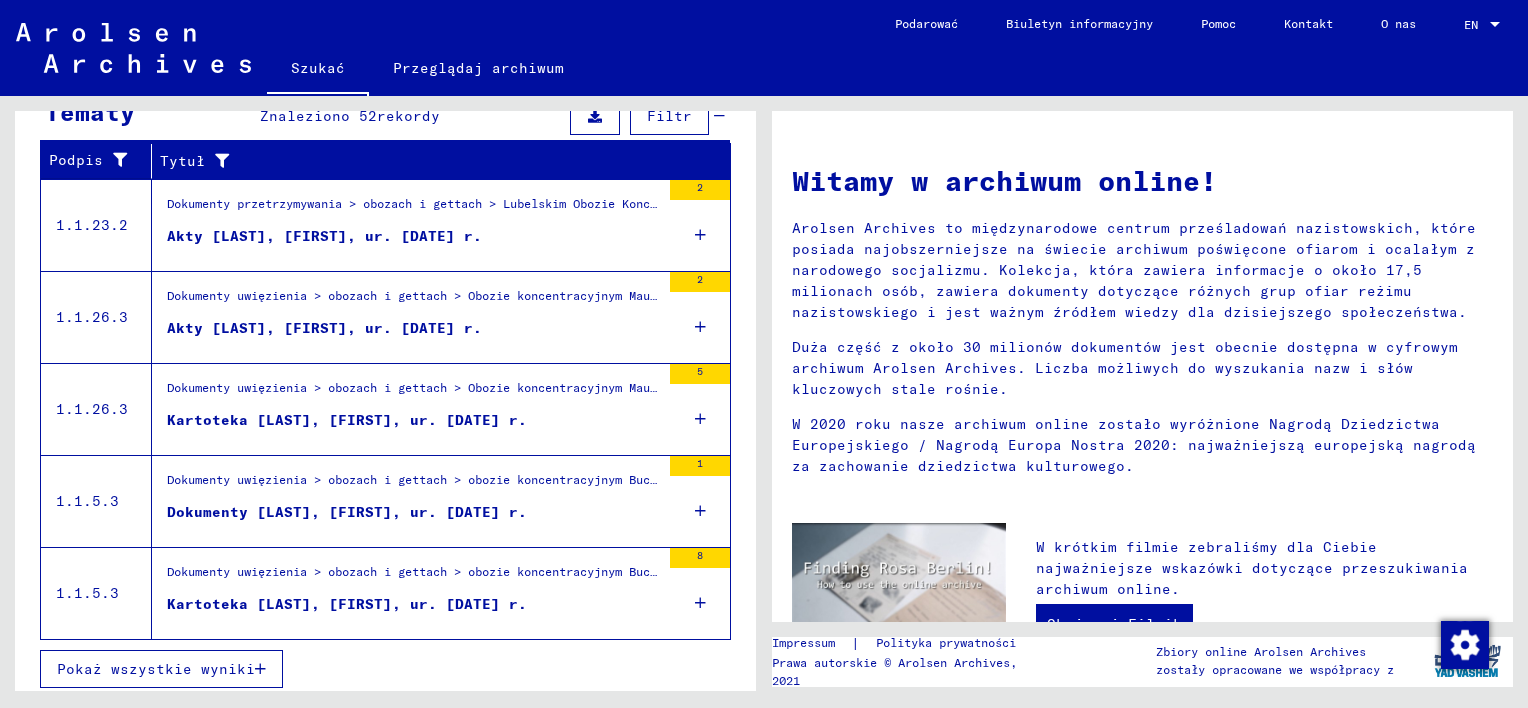 click on "Dokumenty [LAST], [FIRST], ur. [DATE] r." at bounding box center [347, 512] 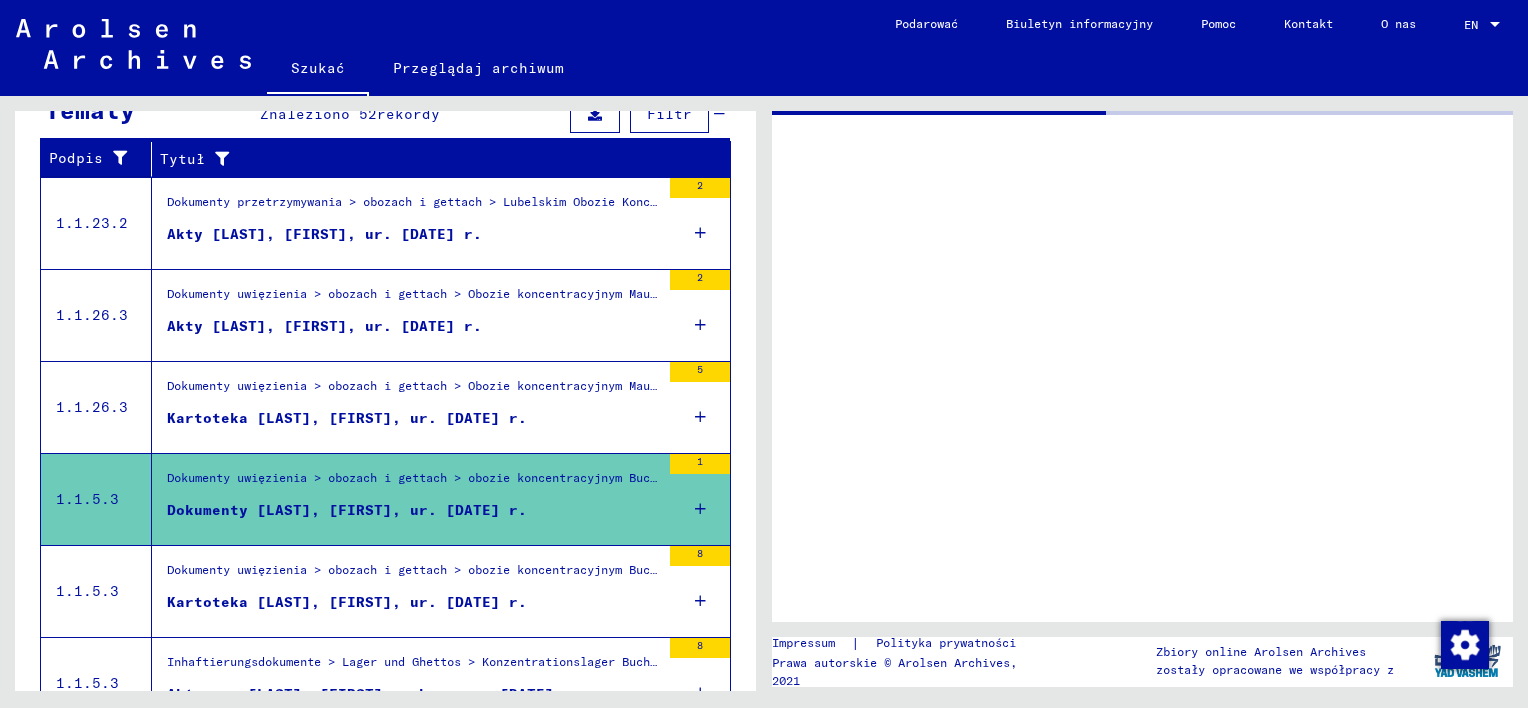 scroll, scrollTop: 399, scrollLeft: 0, axis: vertical 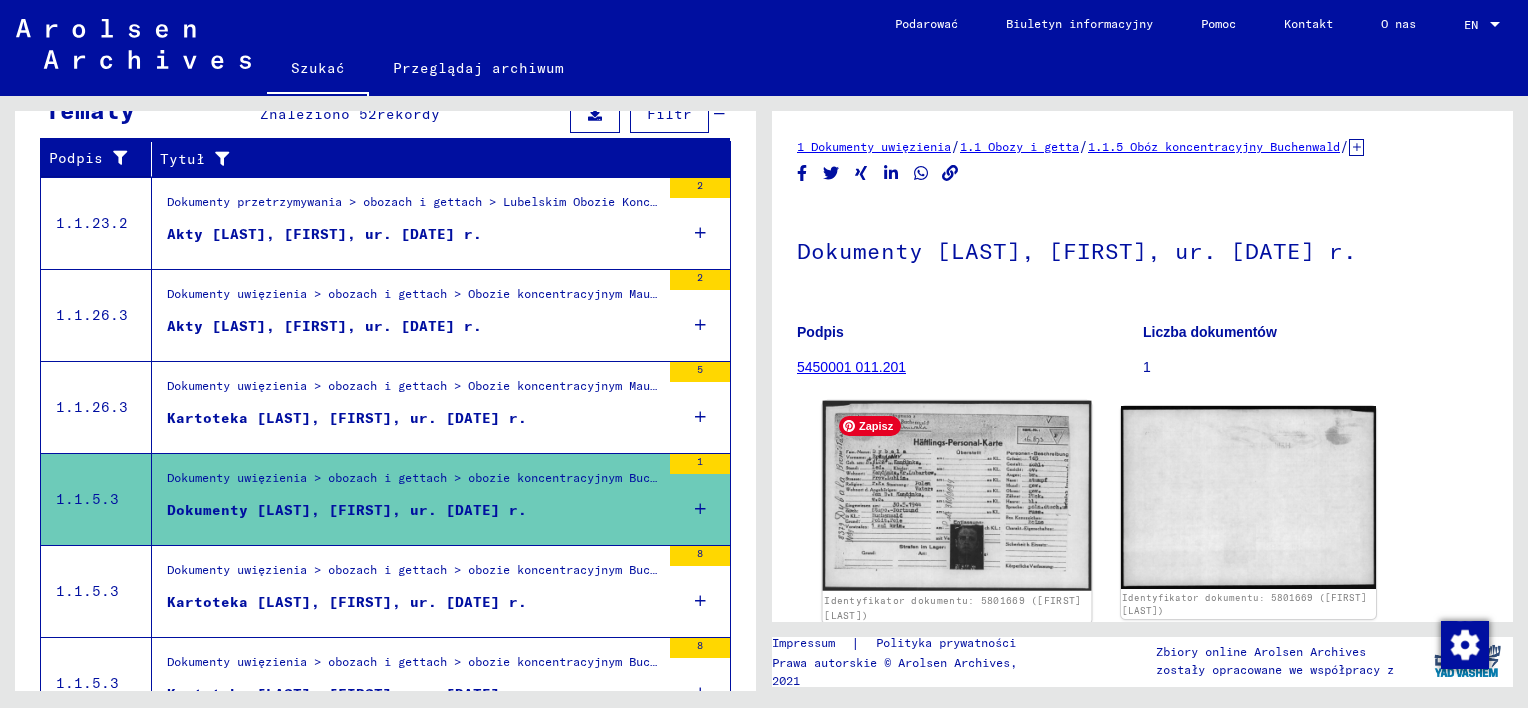 click 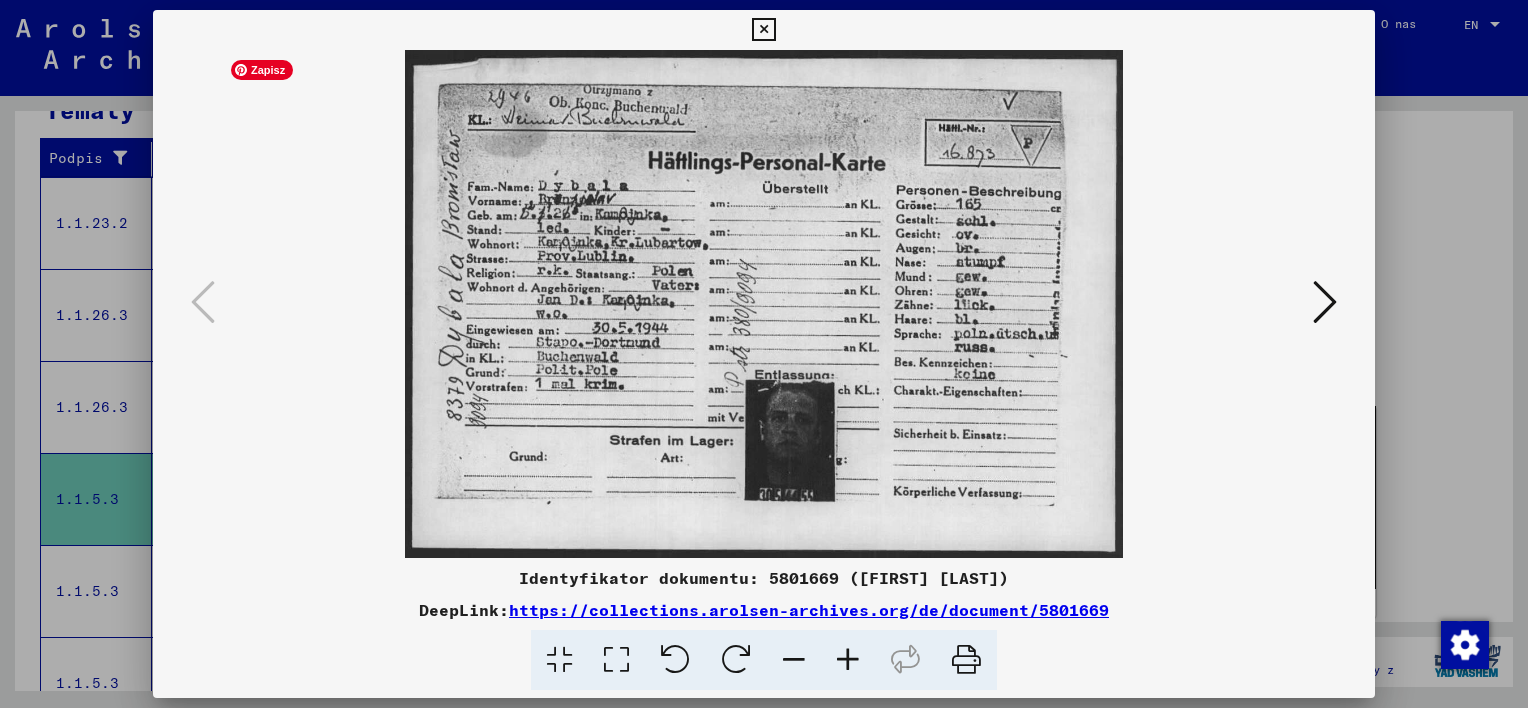 click at bounding box center (764, 304) 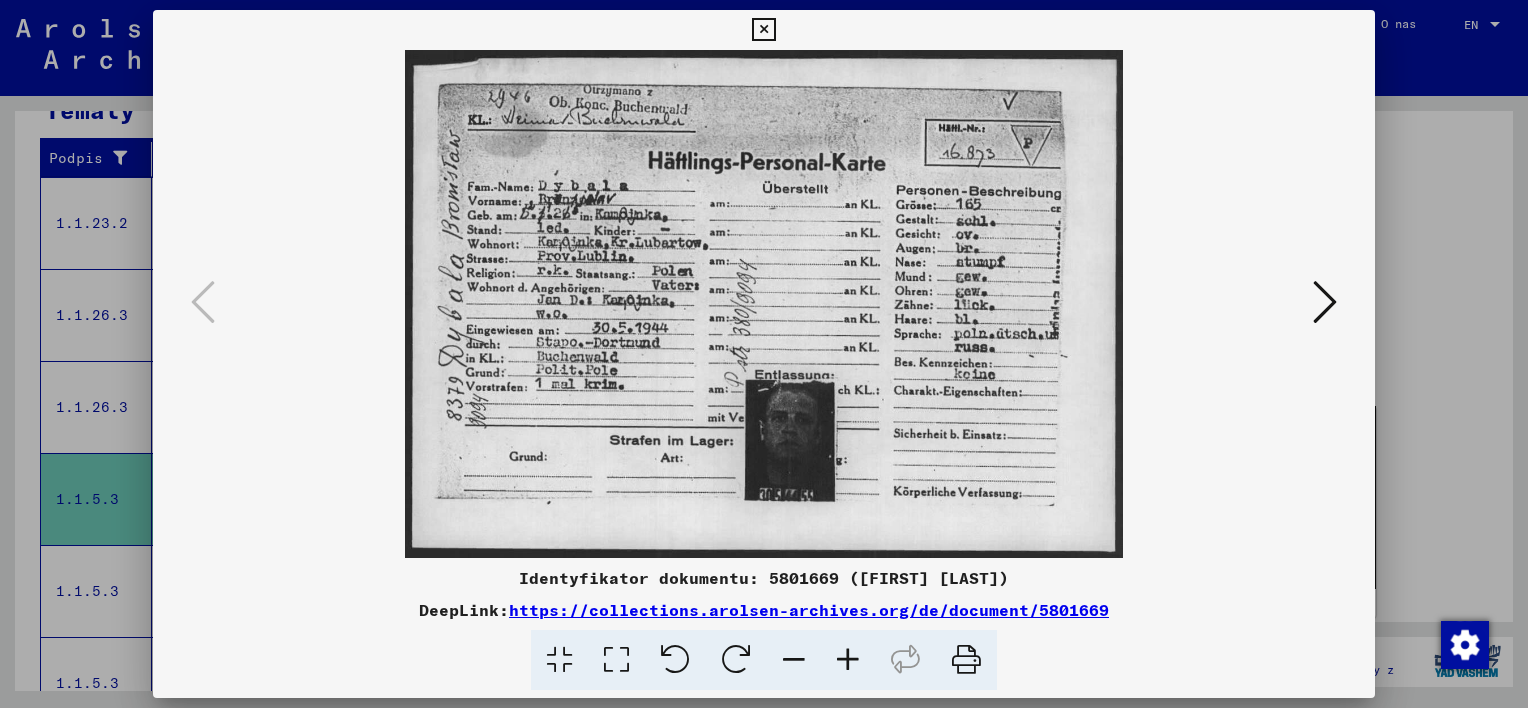 click at bounding box center (1325, 302) 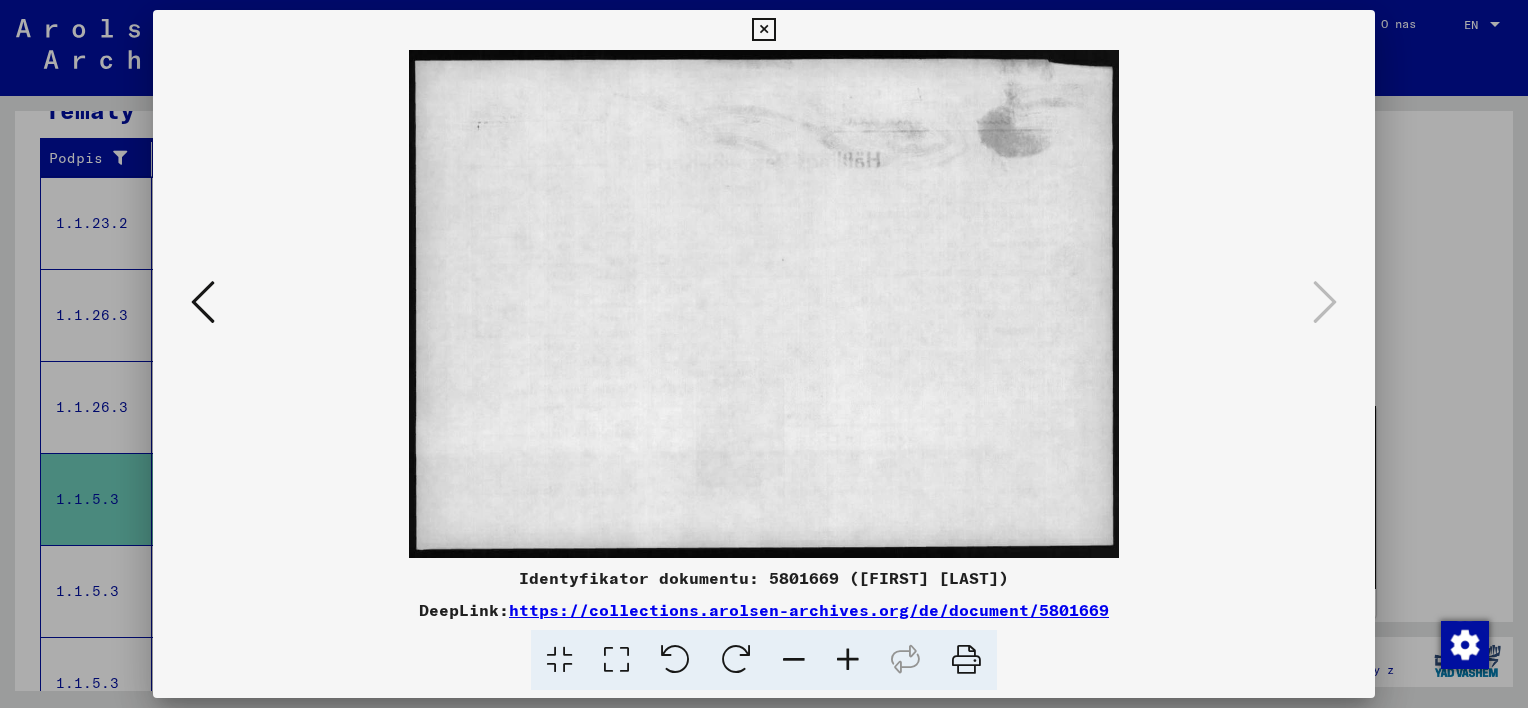 click at bounding box center [203, 302] 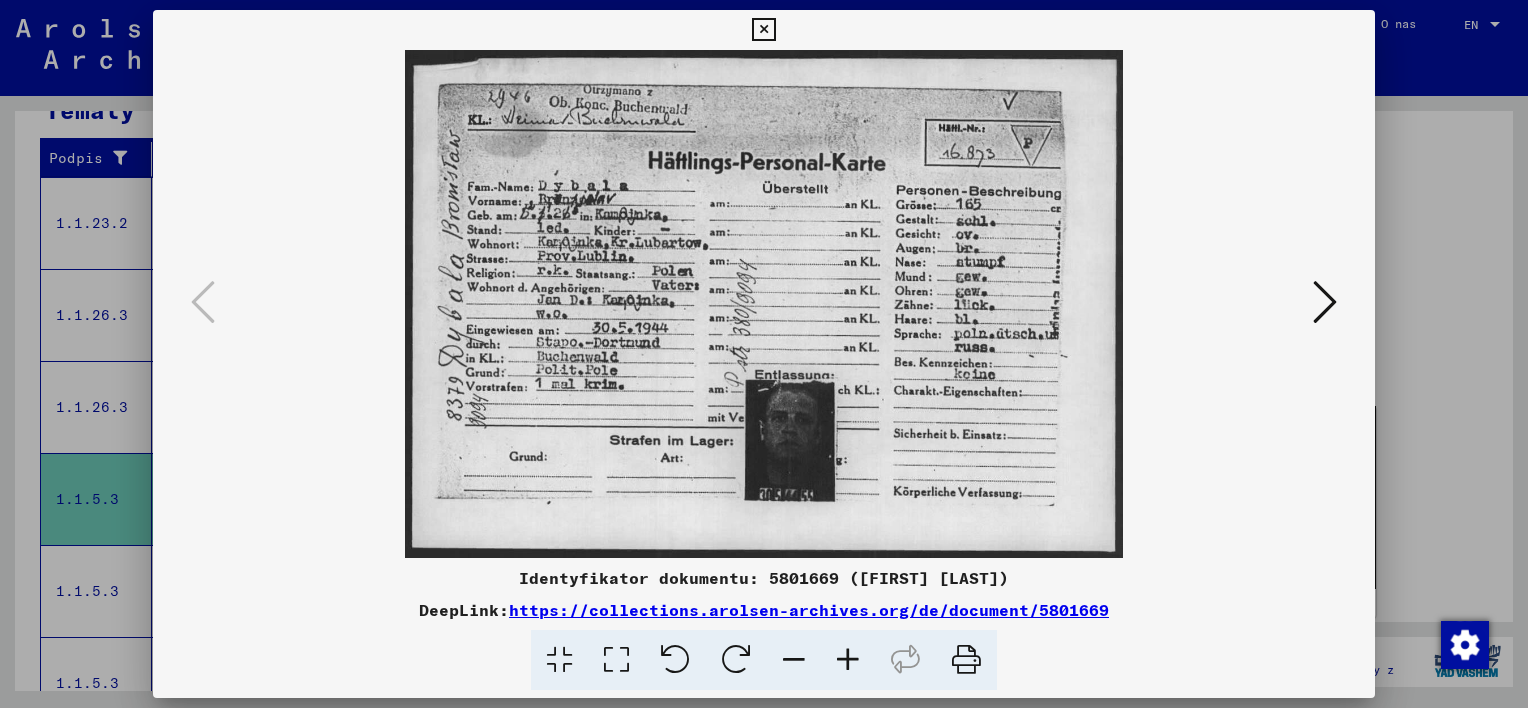 click at bounding box center [763, 30] 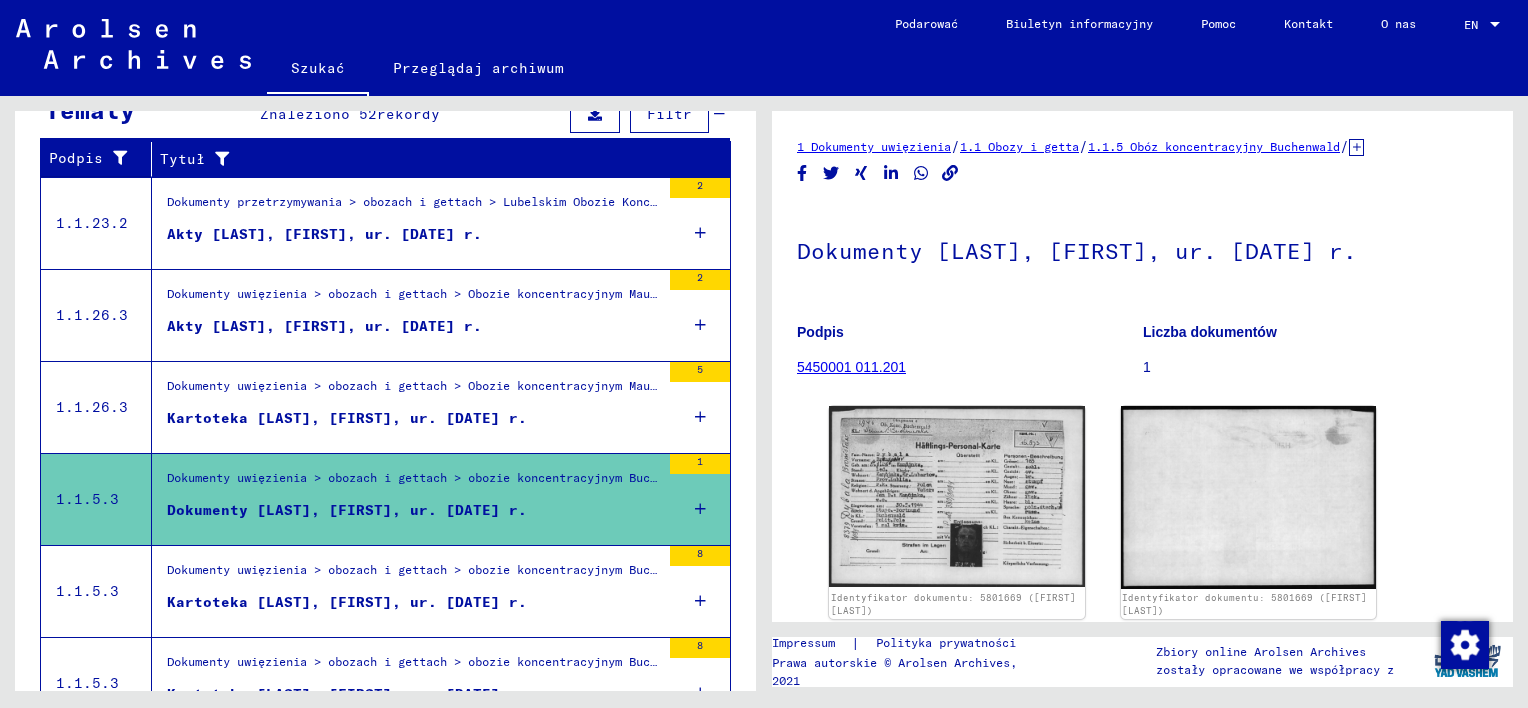 scroll, scrollTop: 920, scrollLeft: 0, axis: vertical 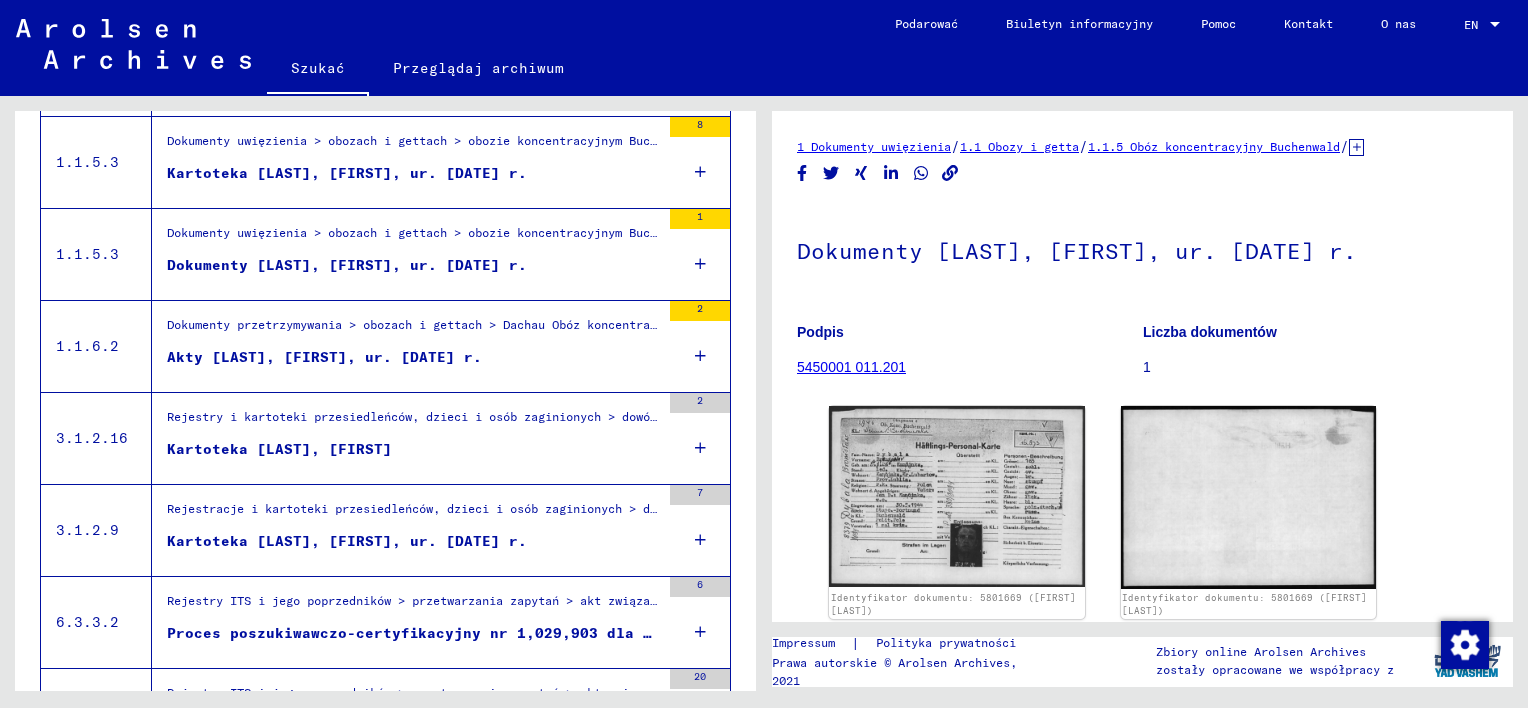click on "Akty [LAST], [FIRST], ur. [DATE] r." at bounding box center (324, 357) 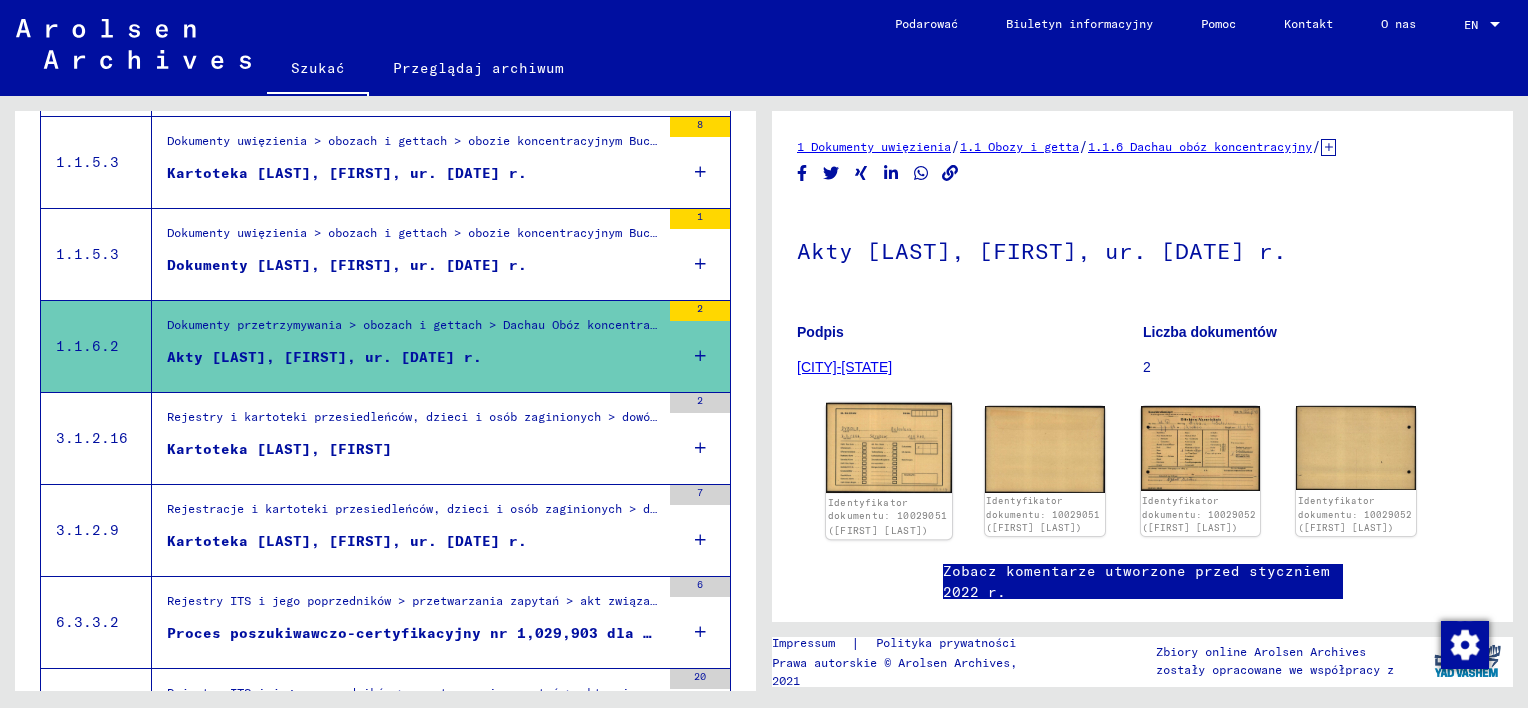 scroll, scrollTop: 0, scrollLeft: 0, axis: both 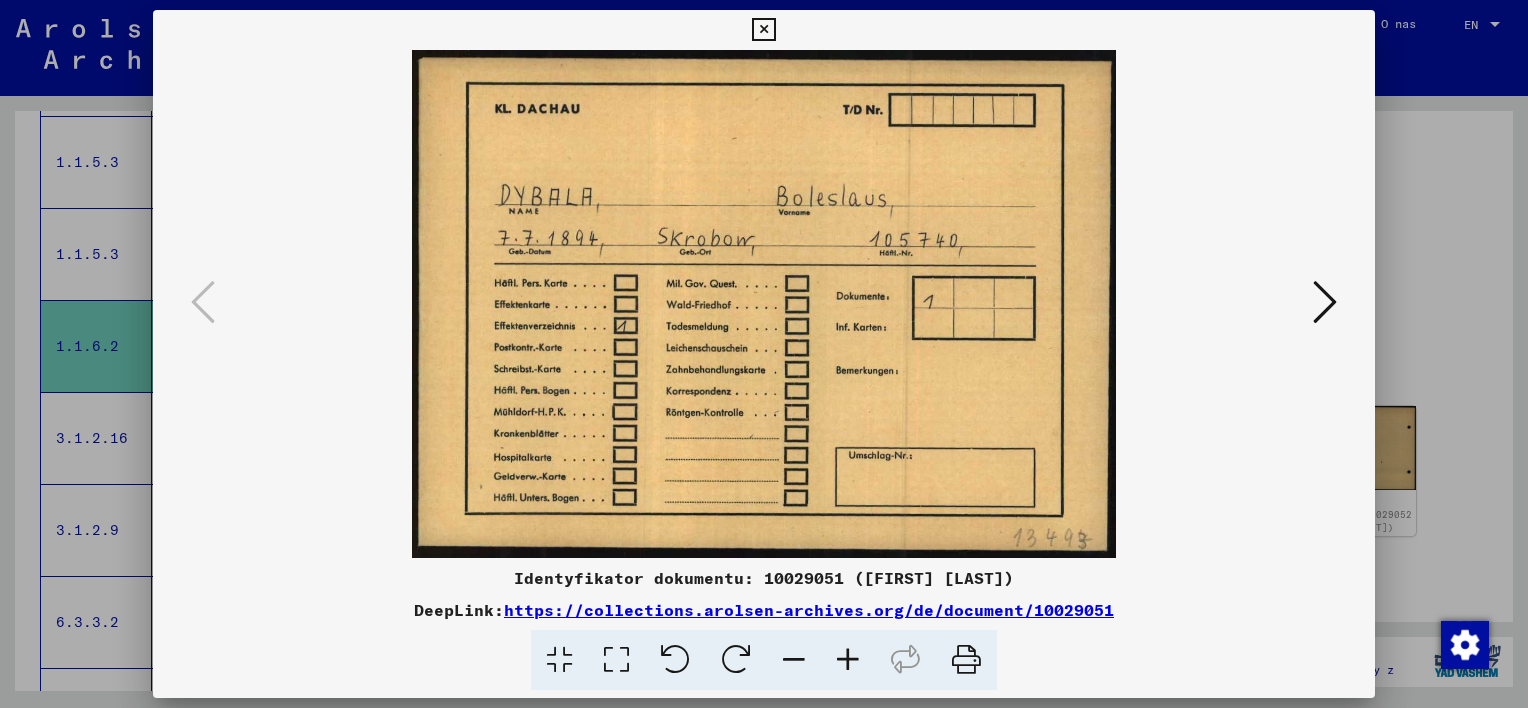click at bounding box center [1325, 302] 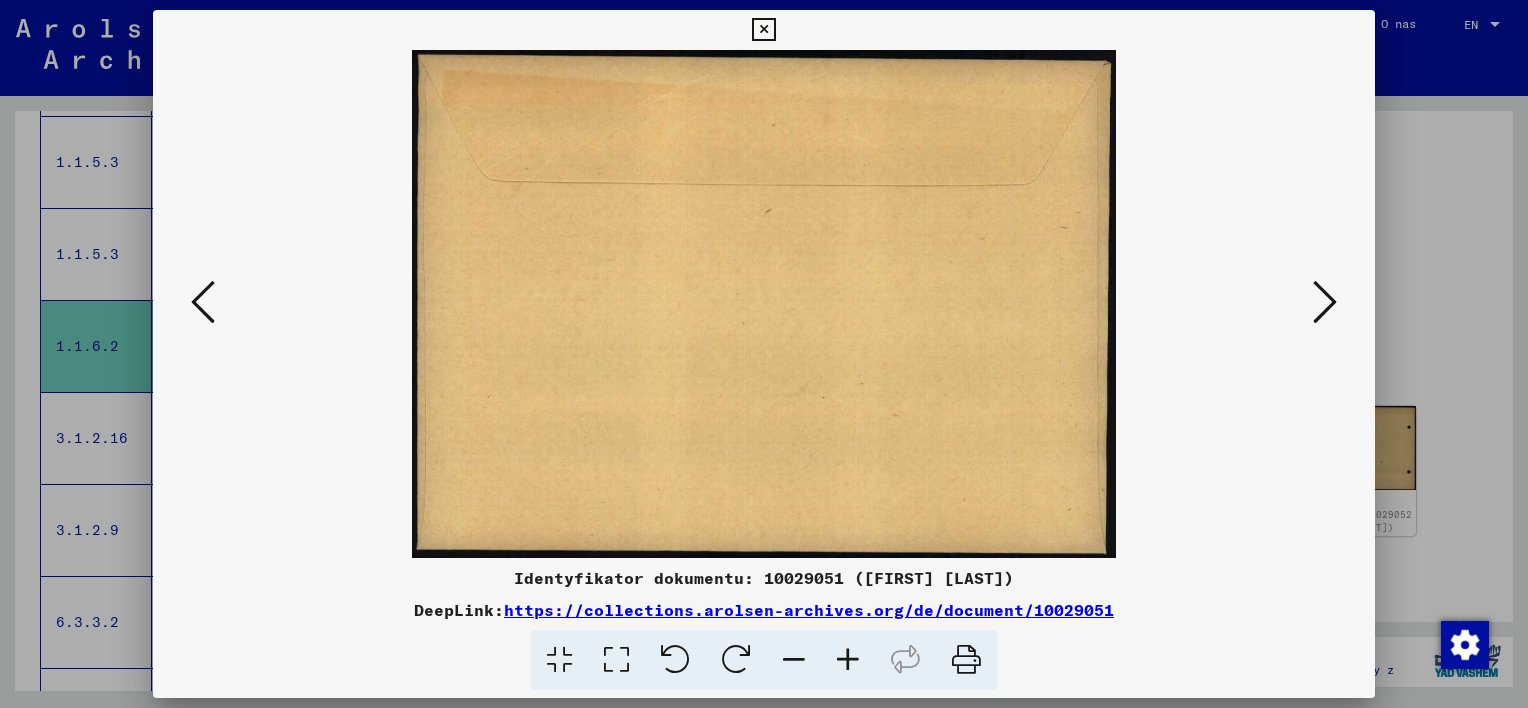 click at bounding box center [1325, 302] 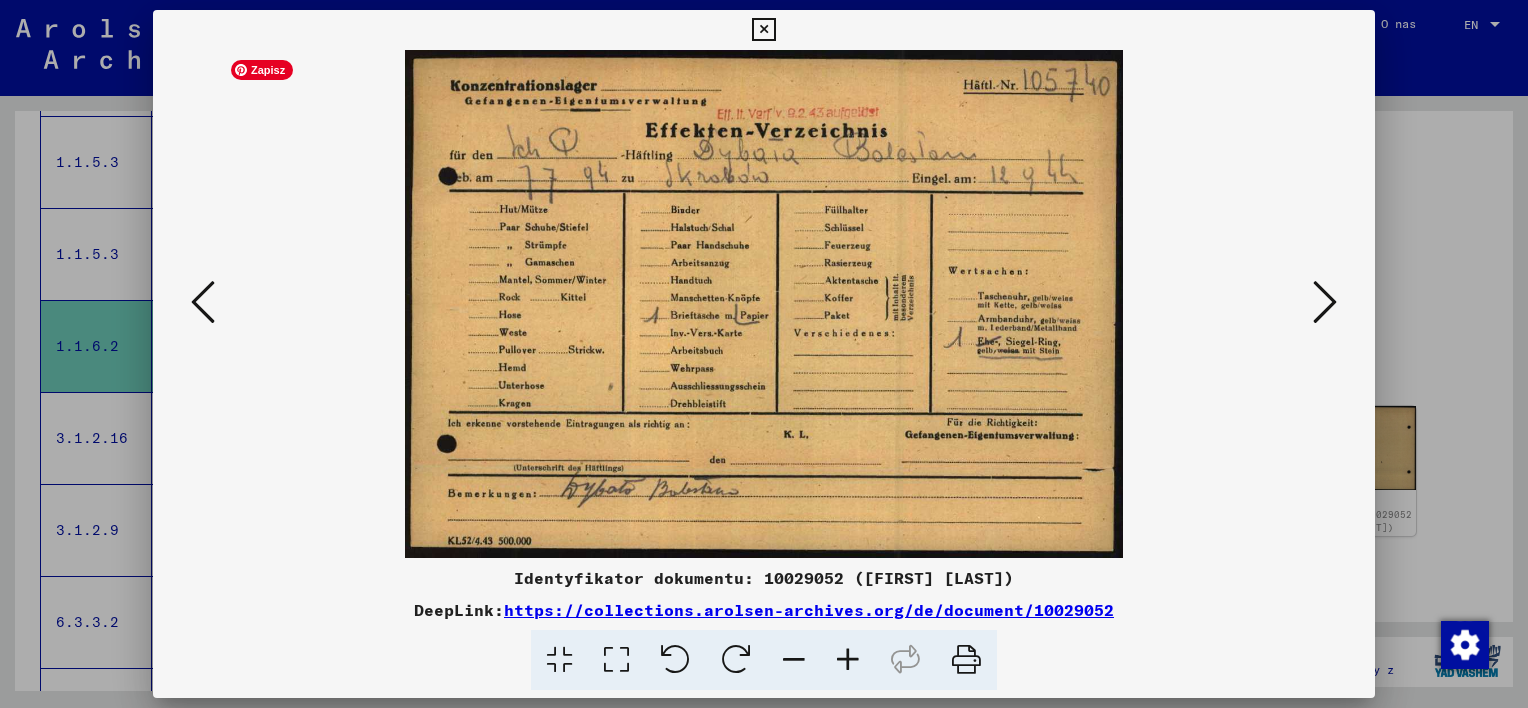 click at bounding box center [764, 304] 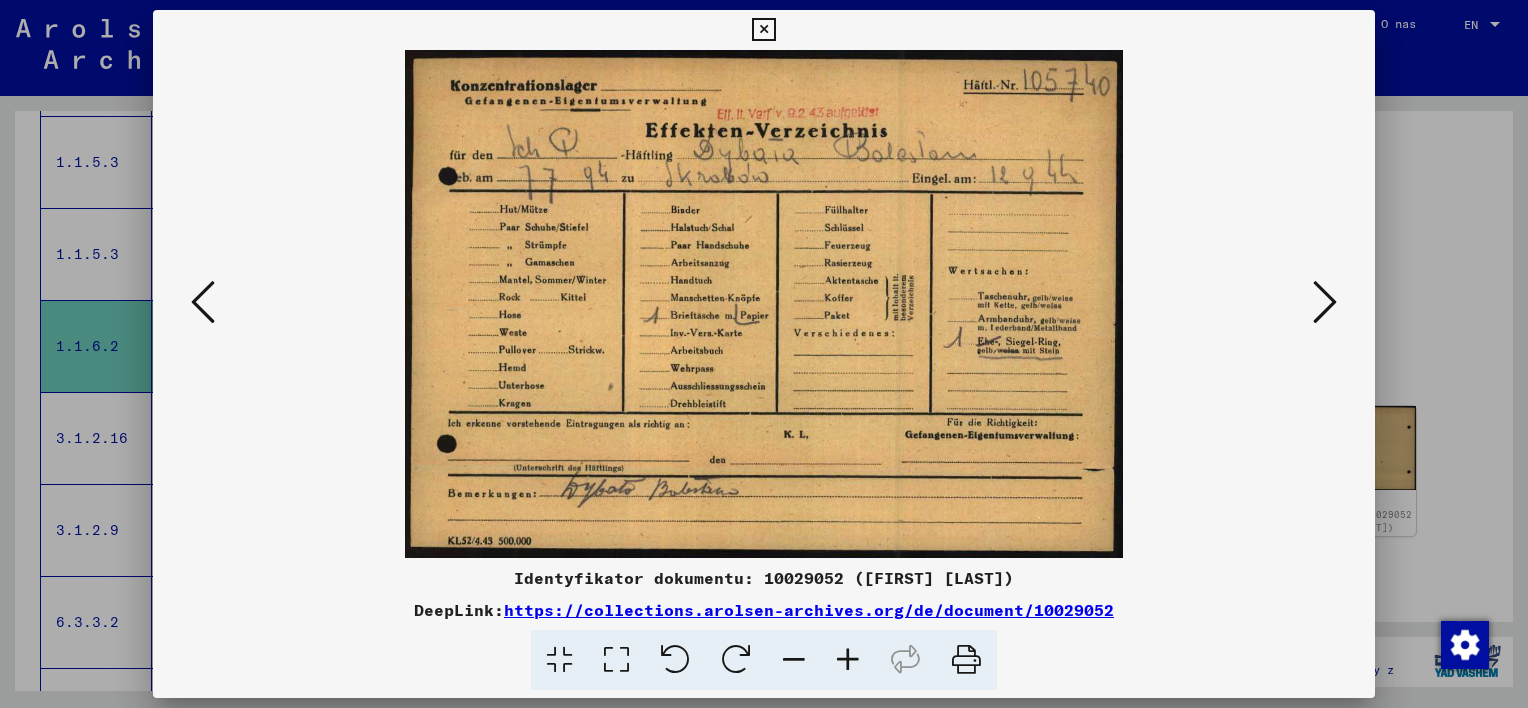 click at bounding box center [1325, 302] 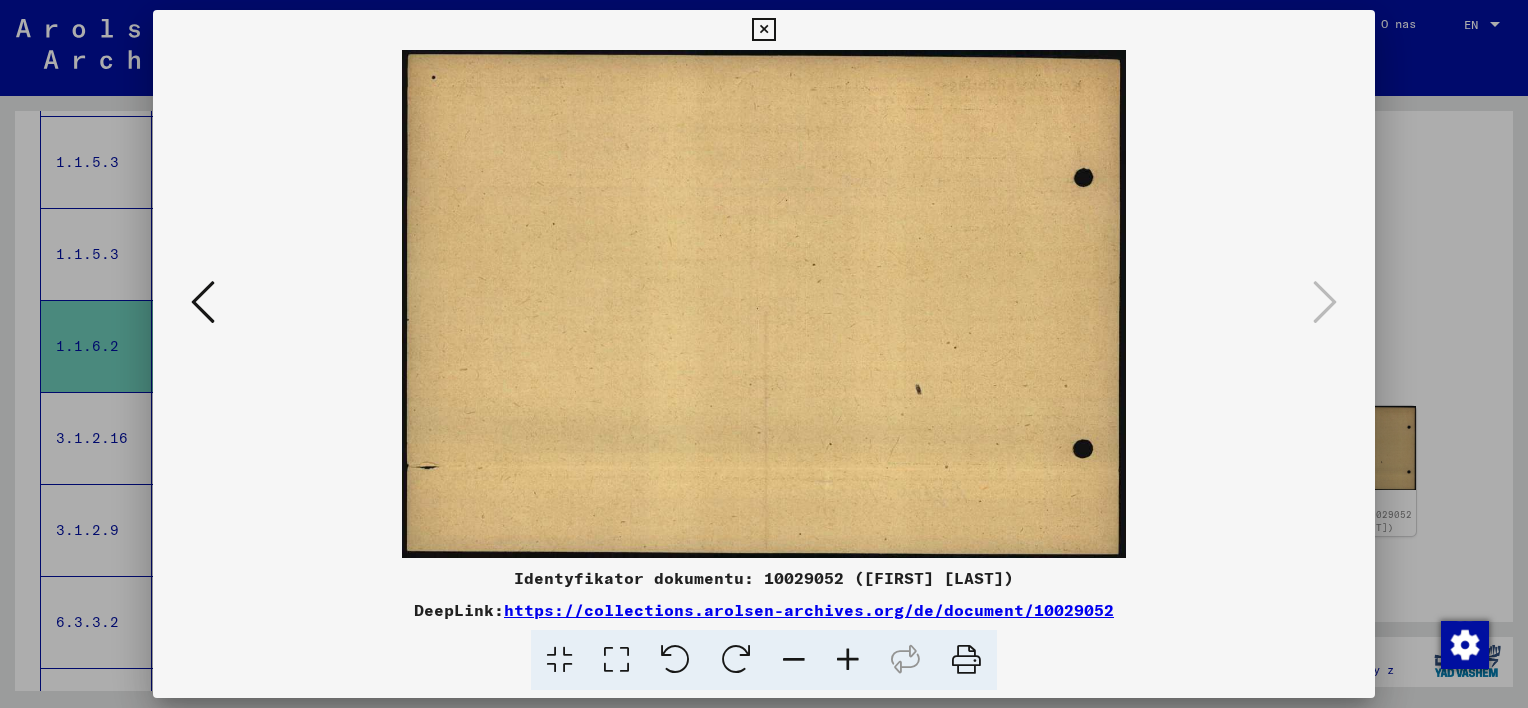 click at bounding box center (763, 30) 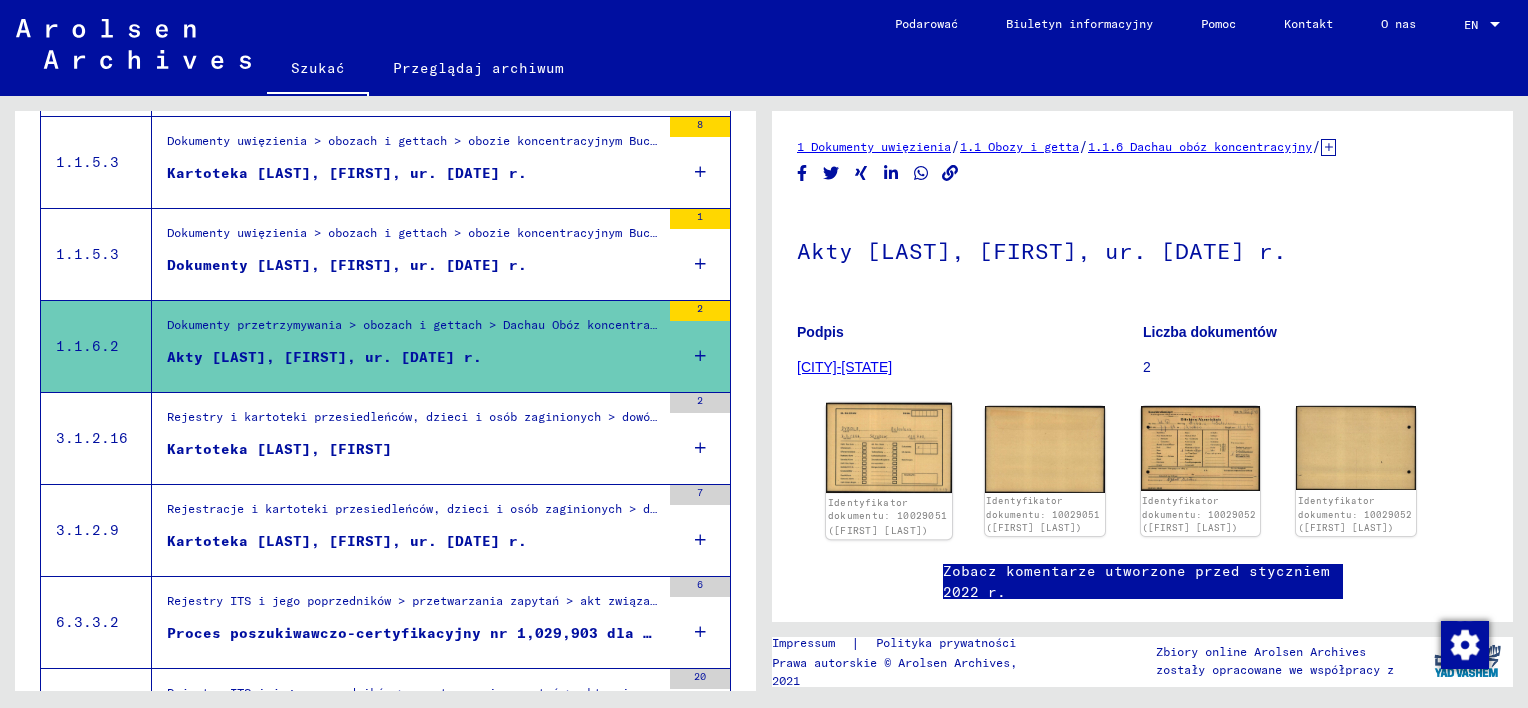 click 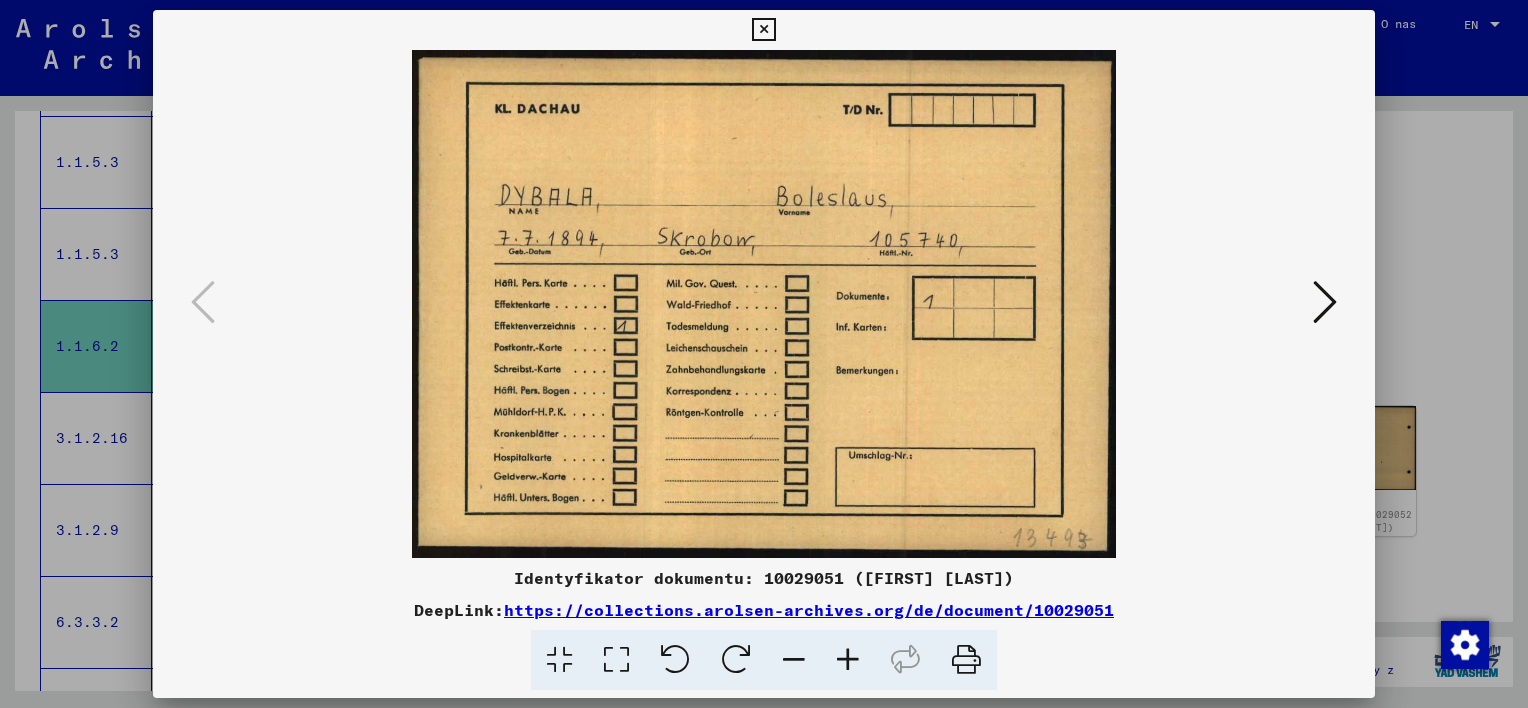 click at bounding box center [1325, 302] 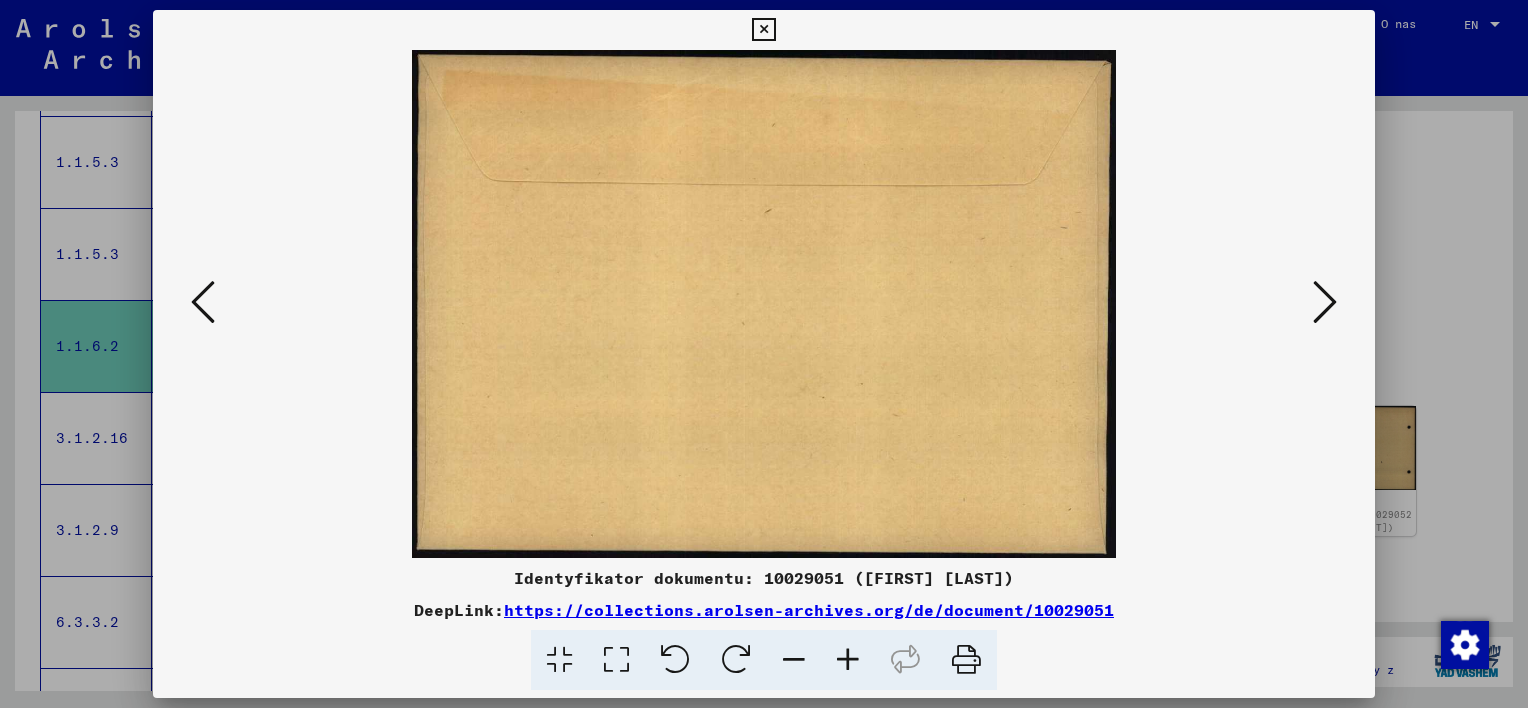 click at bounding box center (1325, 302) 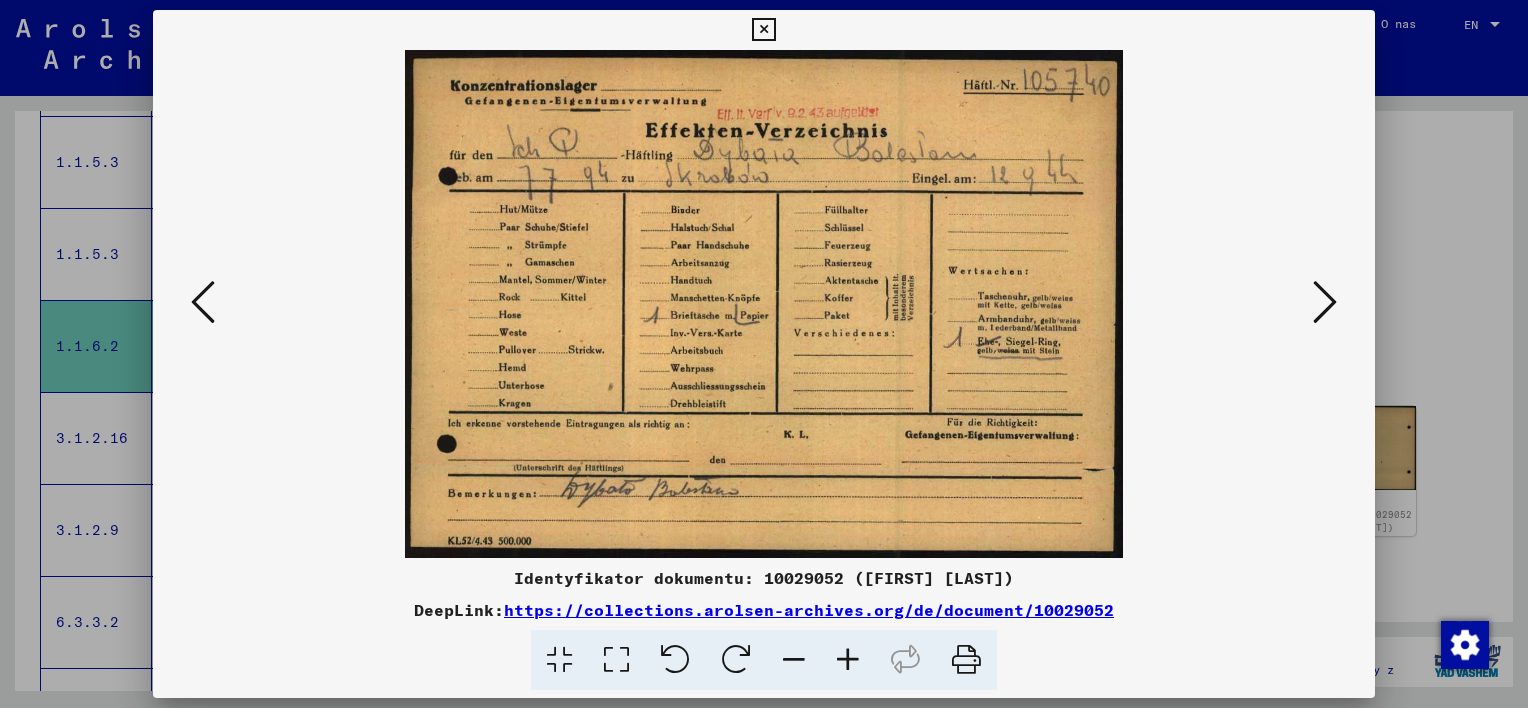 click at bounding box center (1325, 302) 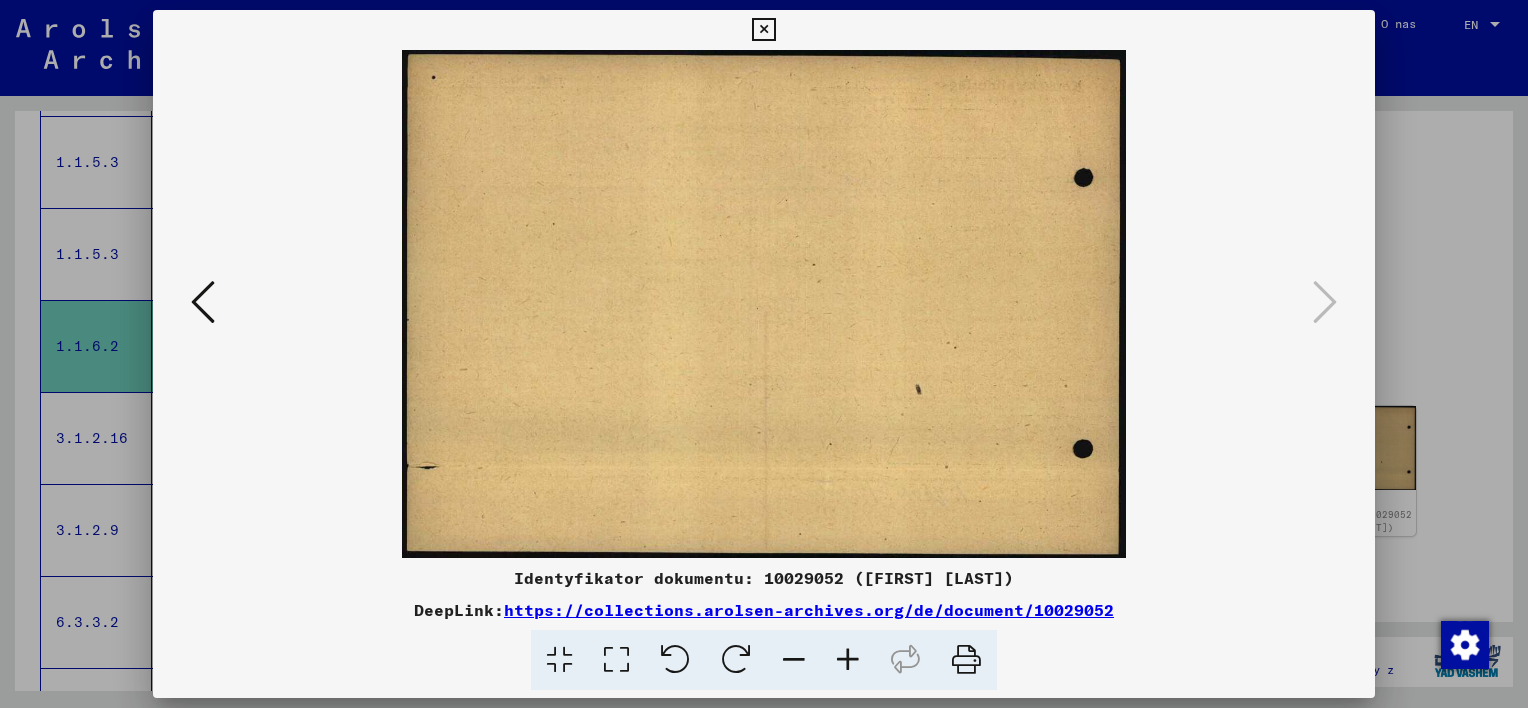 click at bounding box center (763, 30) 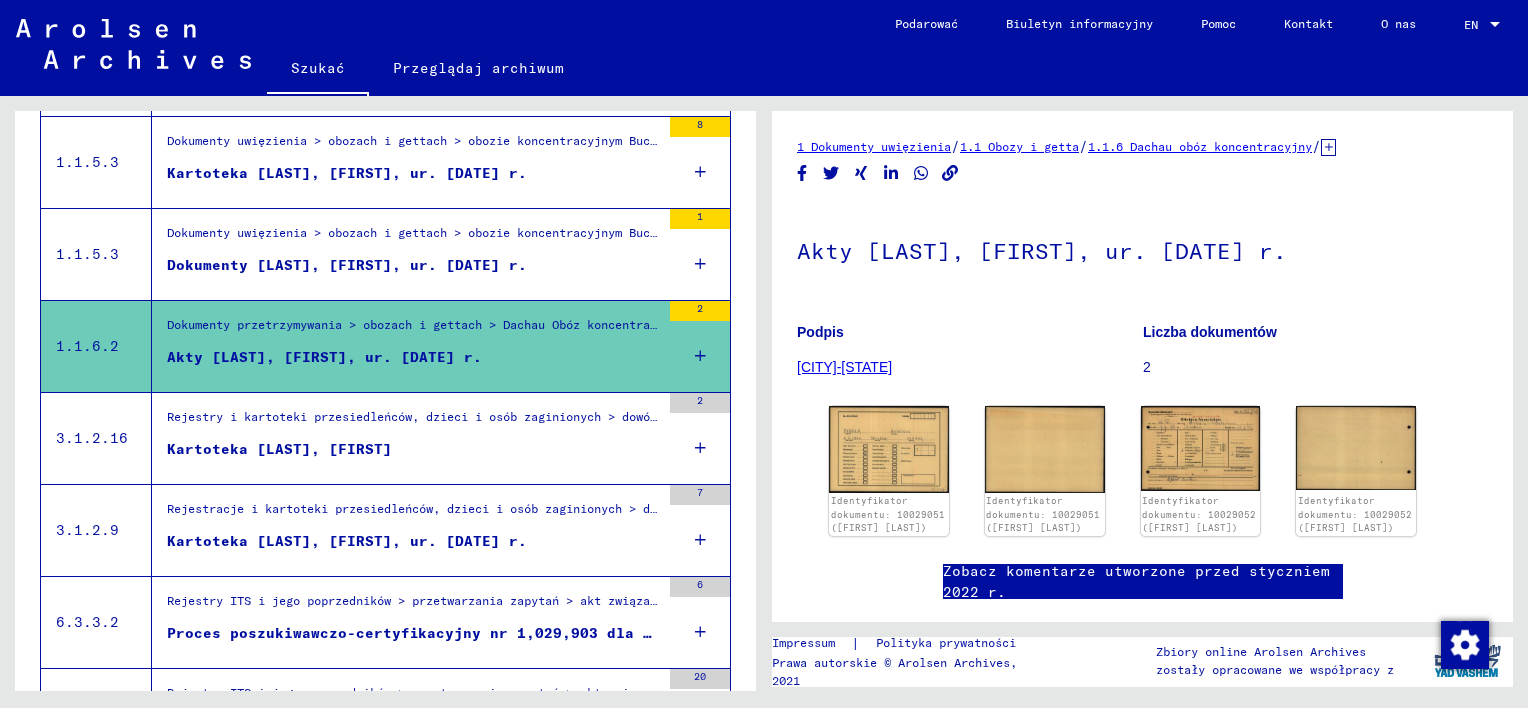 scroll, scrollTop: 447, scrollLeft: 0, axis: vertical 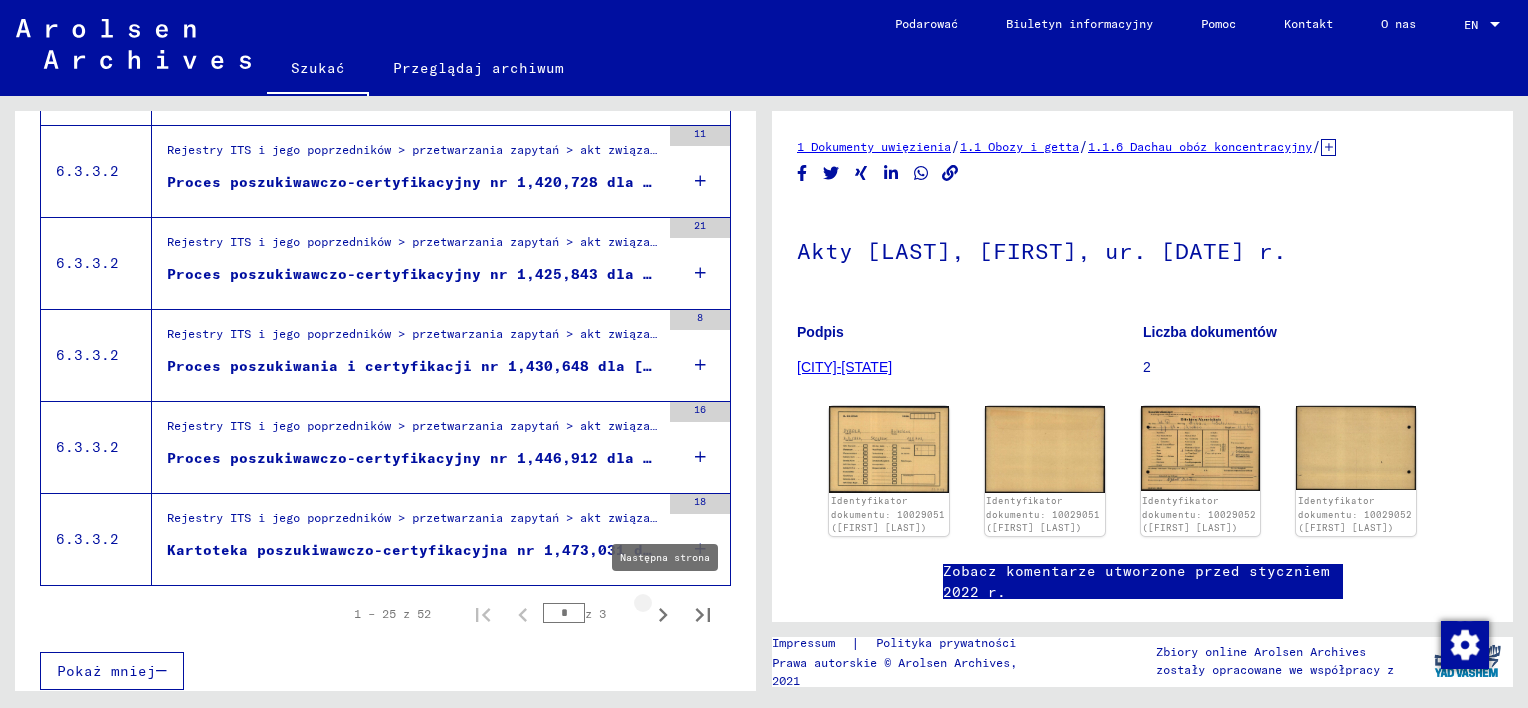 click 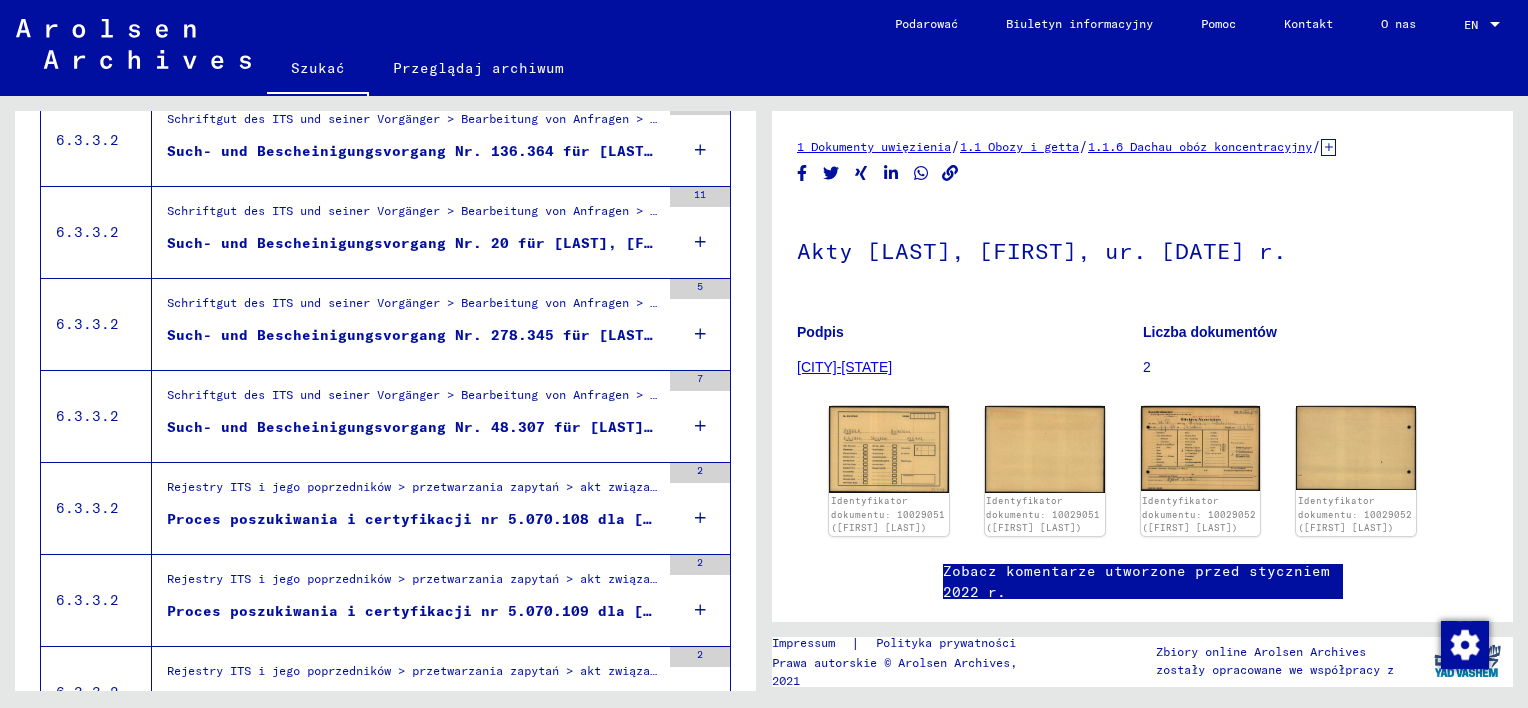 scroll, scrollTop: 1249, scrollLeft: 0, axis: vertical 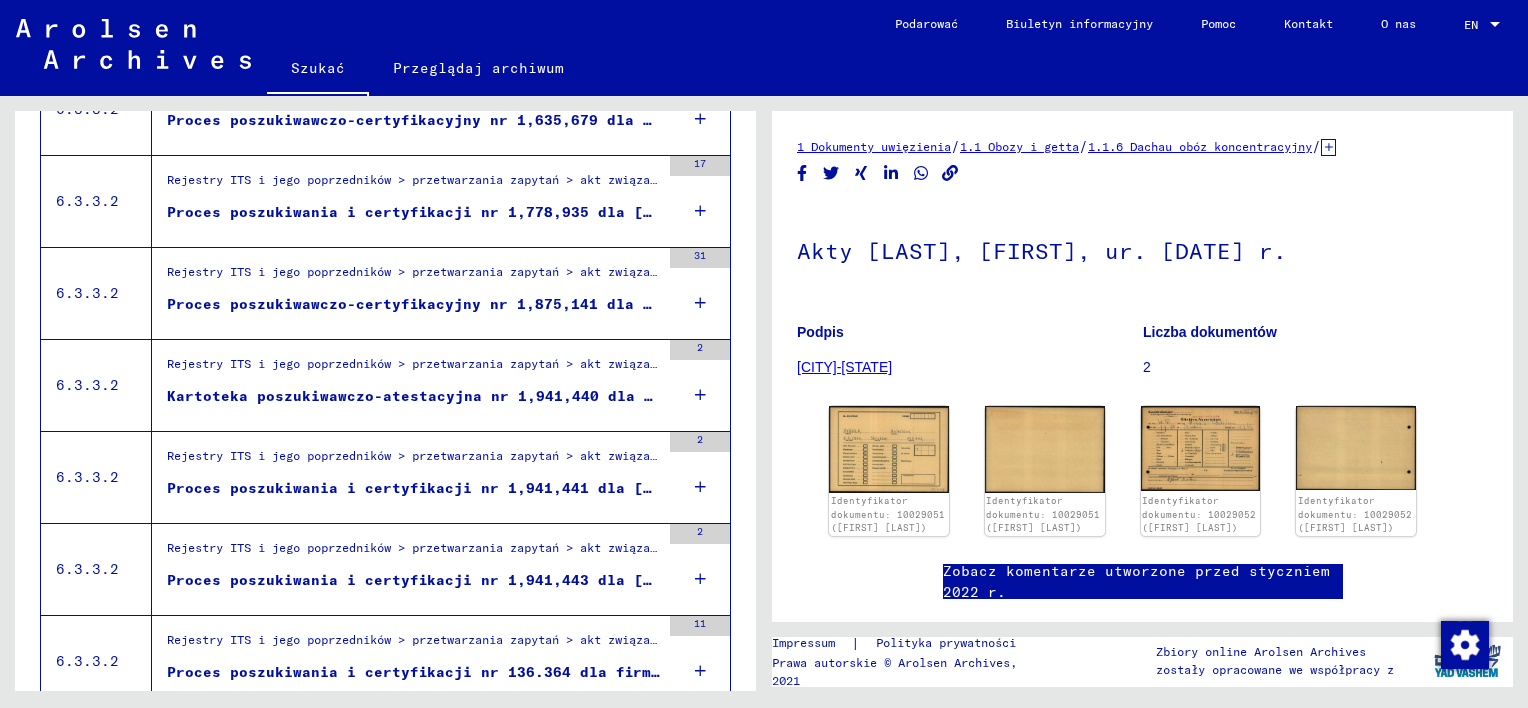 click on "Rejestry ITS i jego poprzedników > przetwarzania zapytań > akt związanych ze sprawami ITS począwszy od 1947 r. > składania spraw T/D > procesów wyszukiwania i certyfikacji o numerach (T/D) od 1 750 000 do 1 999 999 > procesów wyszukiwania i certyfikacji z numerami (T/D) od 1 941 000 do 1 941 499" at bounding box center [413, 369] 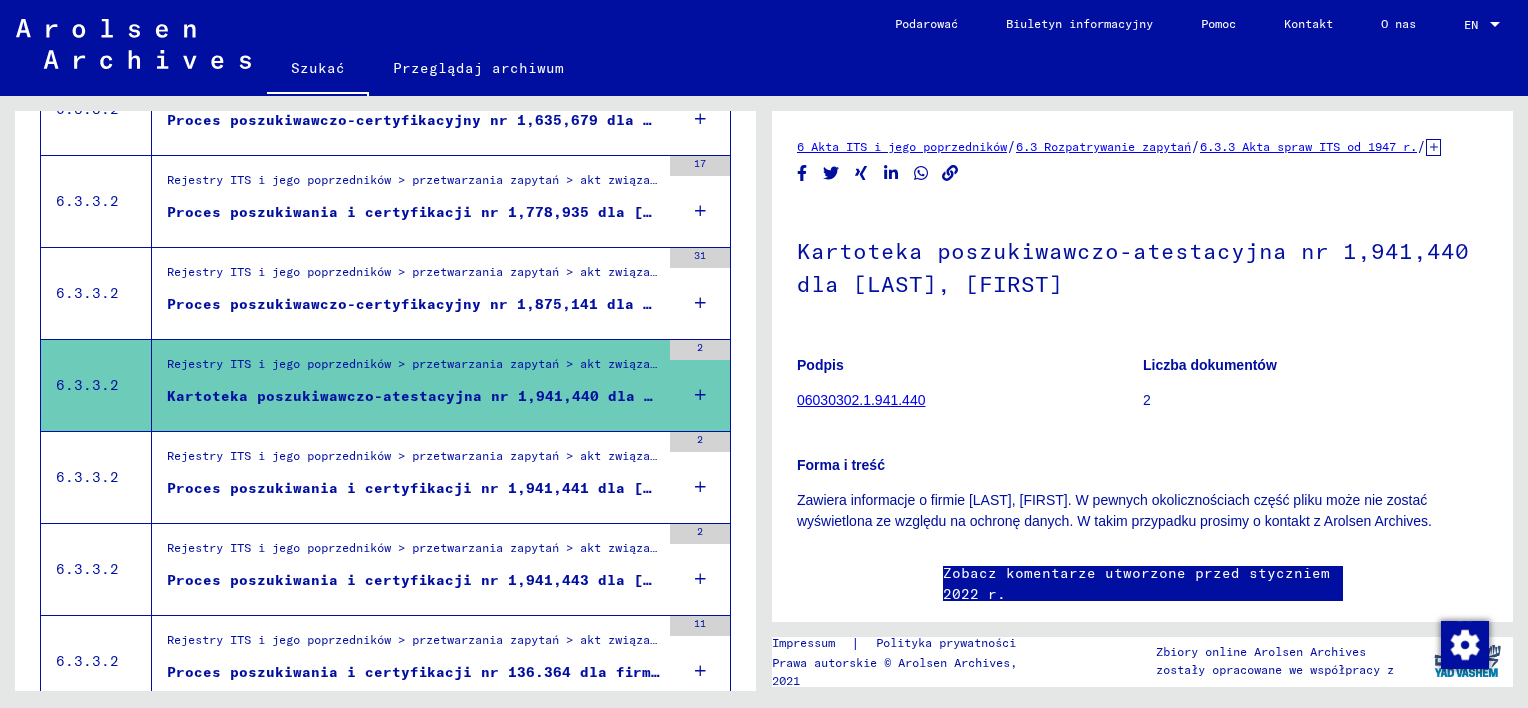 scroll, scrollTop: 0, scrollLeft: 0, axis: both 